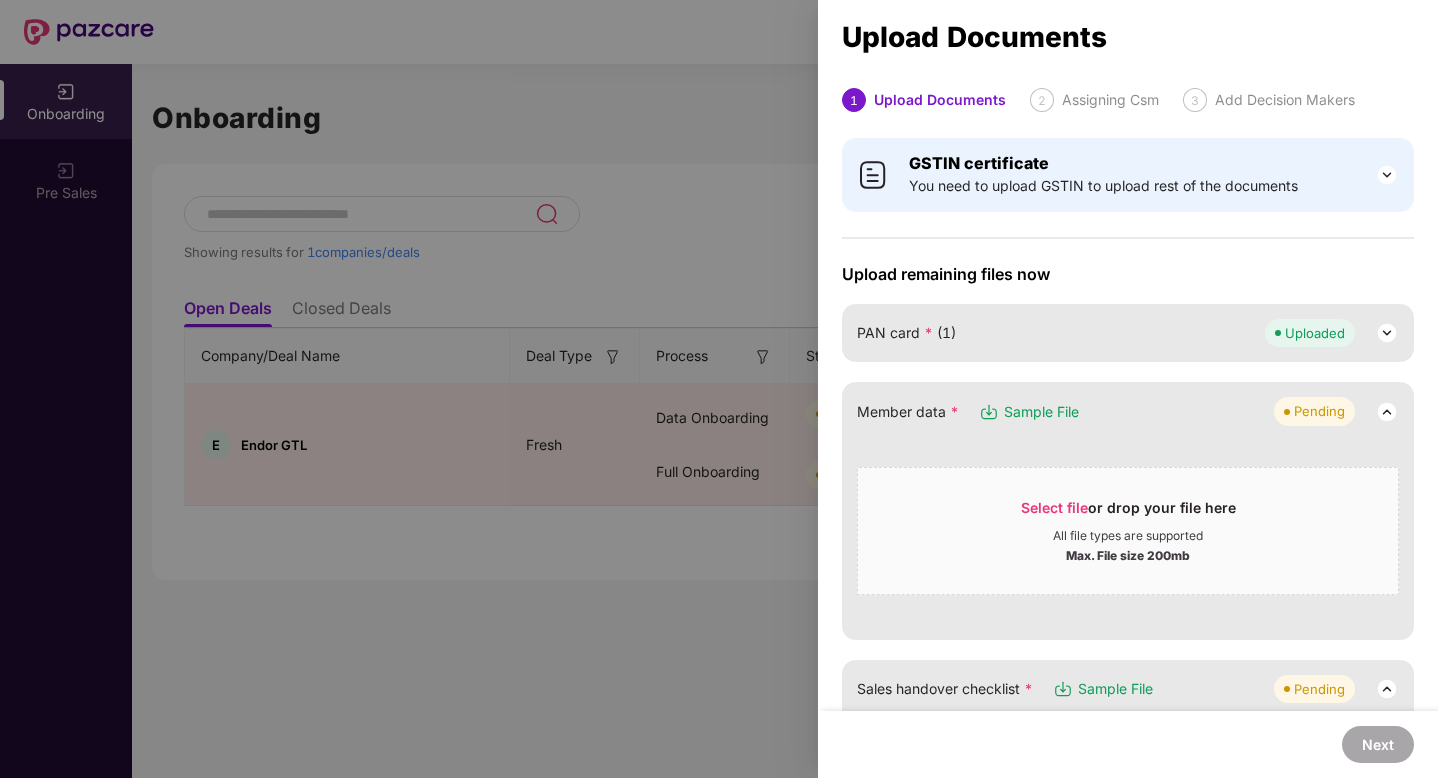 scroll, scrollTop: 0, scrollLeft: 0, axis: both 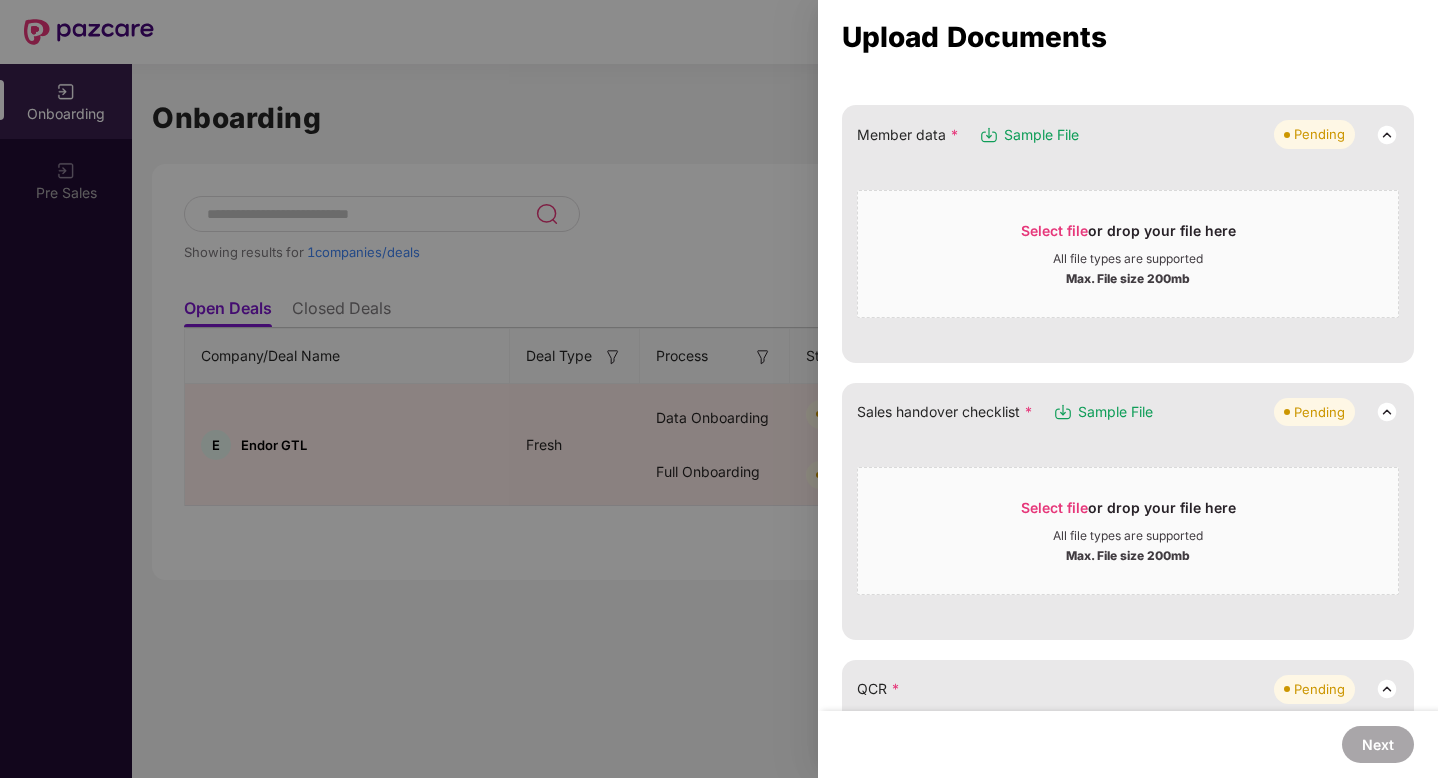 click at bounding box center (719, 389) 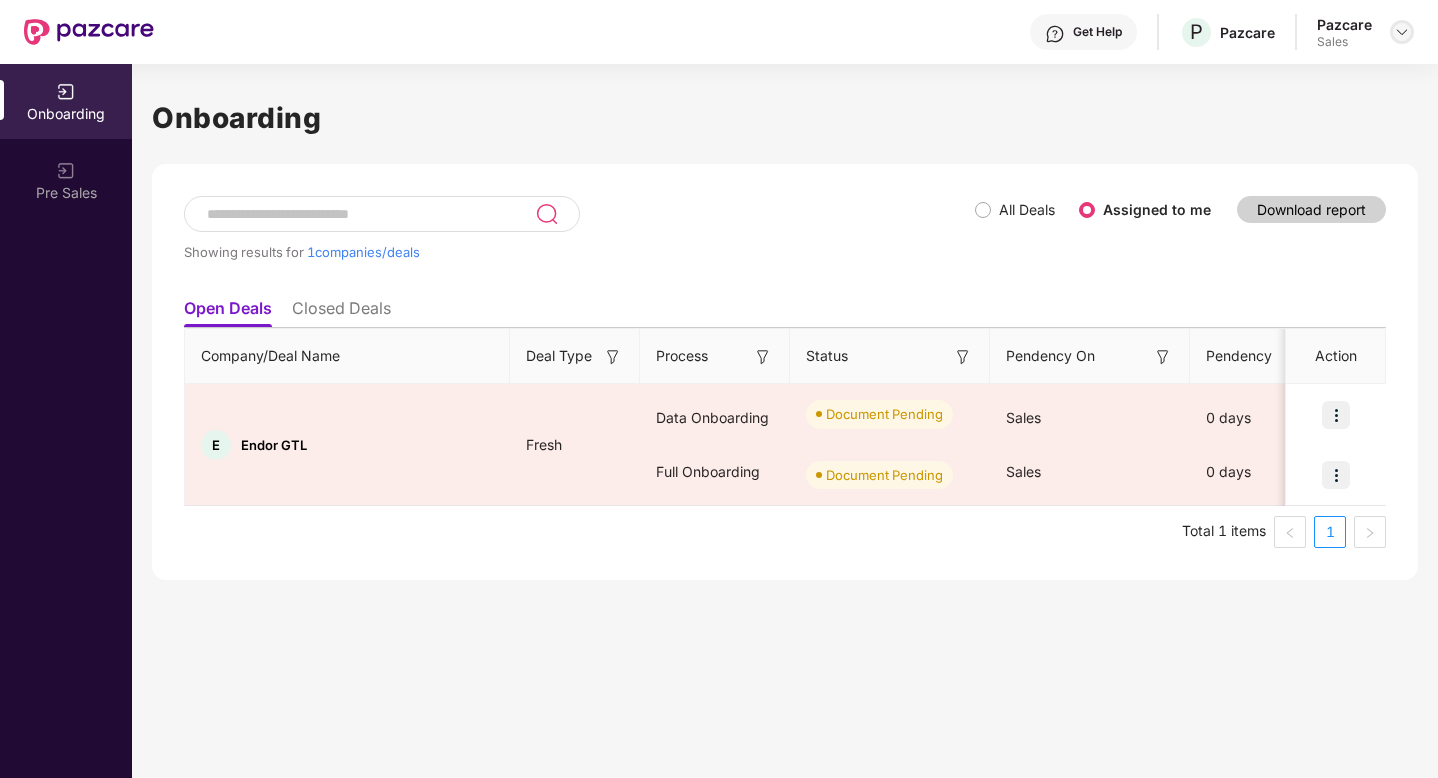 click at bounding box center [1402, 32] 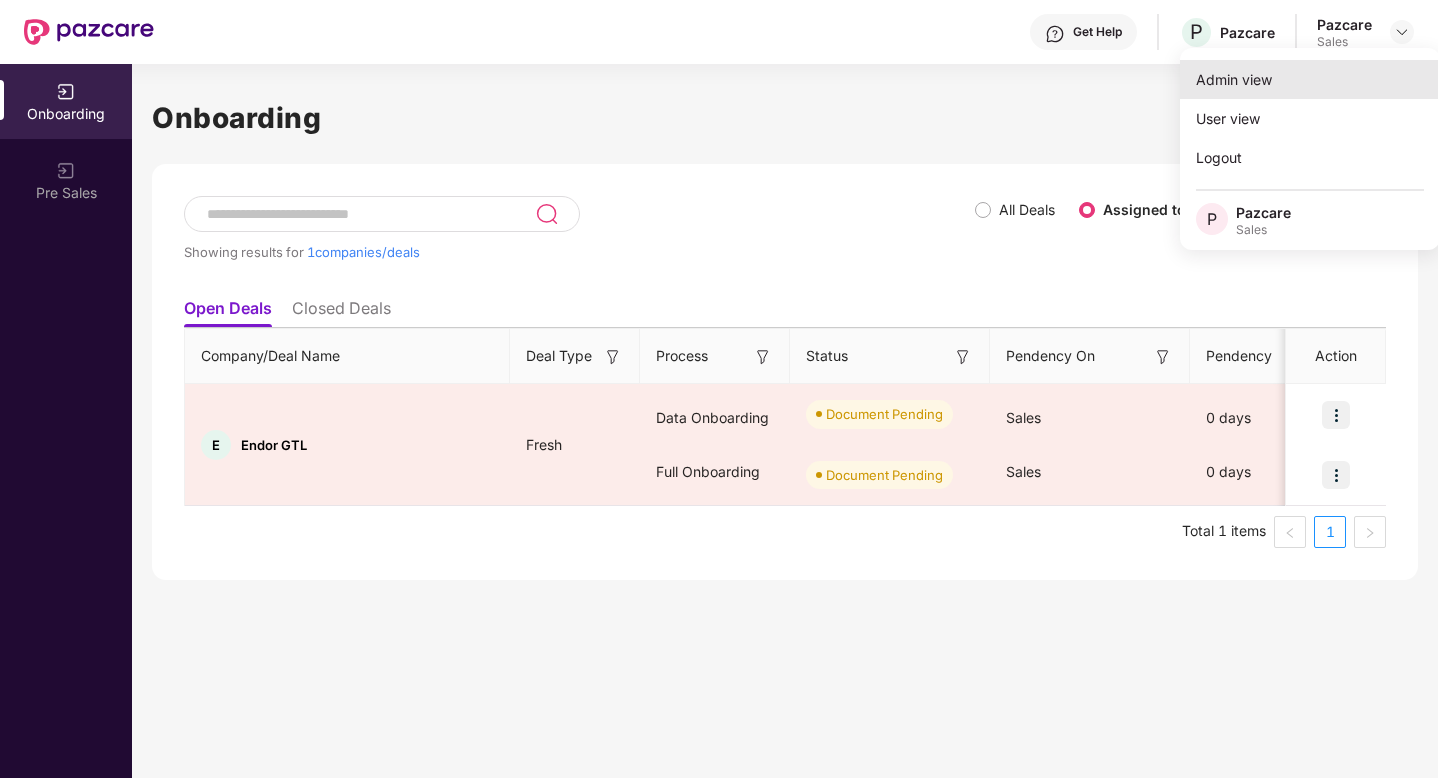 click on "Admin view" at bounding box center [1310, 79] 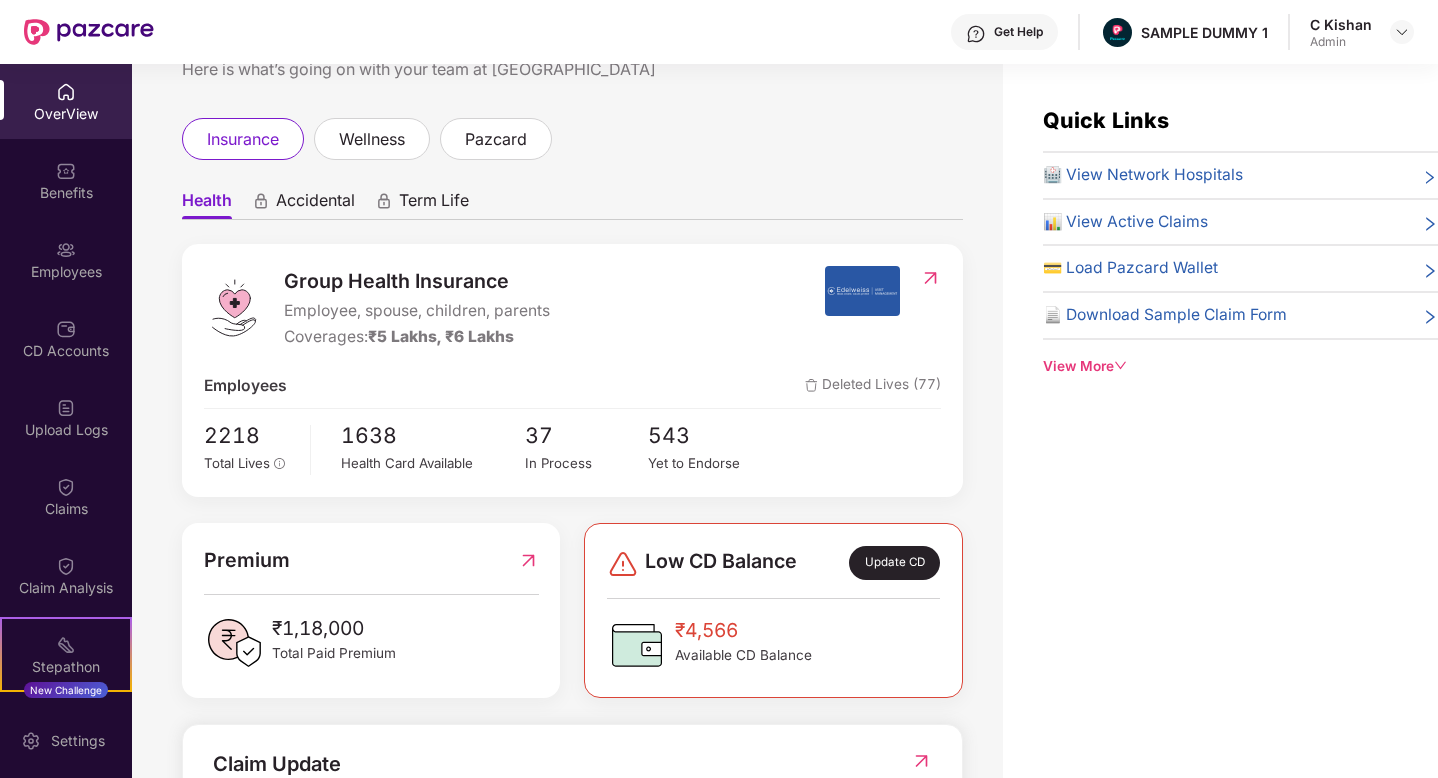 scroll, scrollTop: 60, scrollLeft: 0, axis: vertical 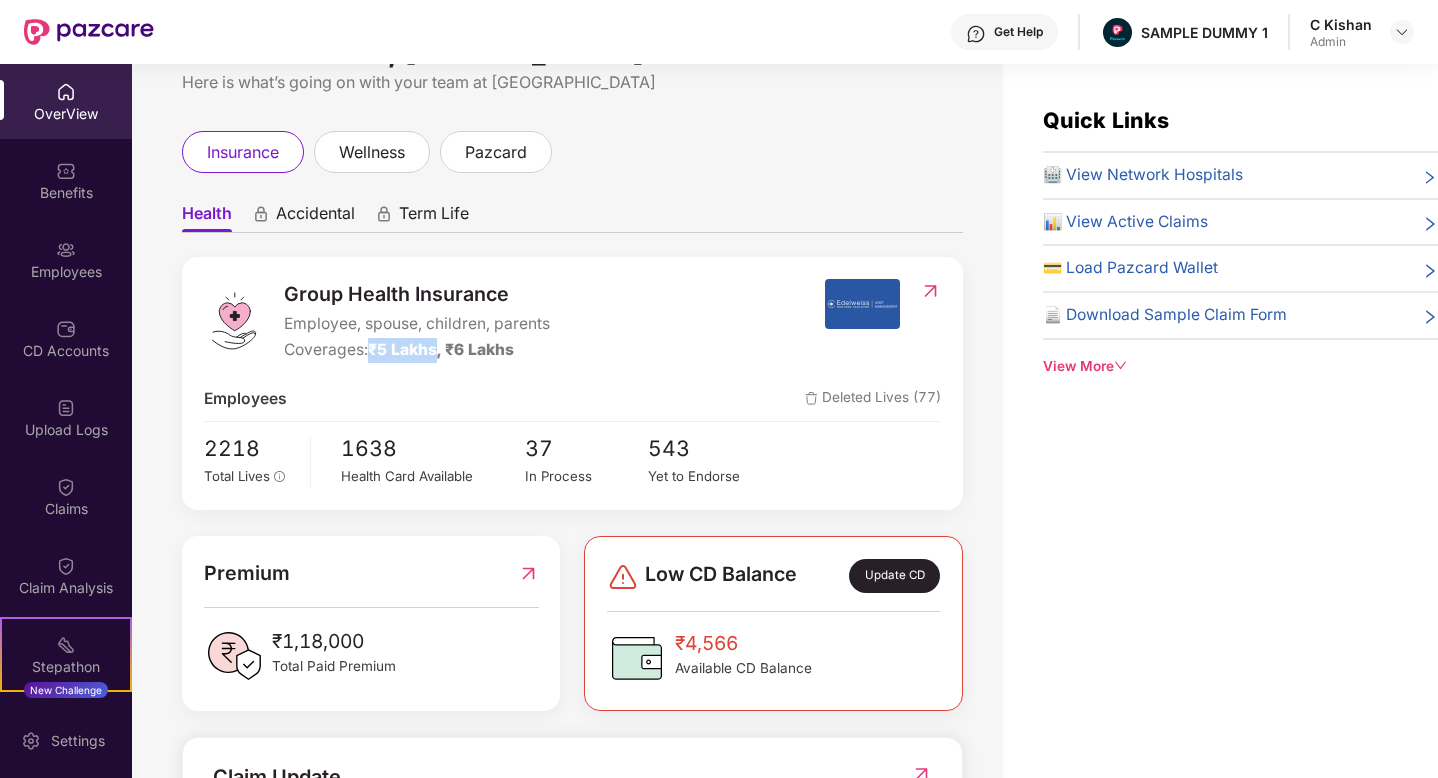drag, startPoint x: 375, startPoint y: 348, endPoint x: 441, endPoint y: 356, distance: 66.48308 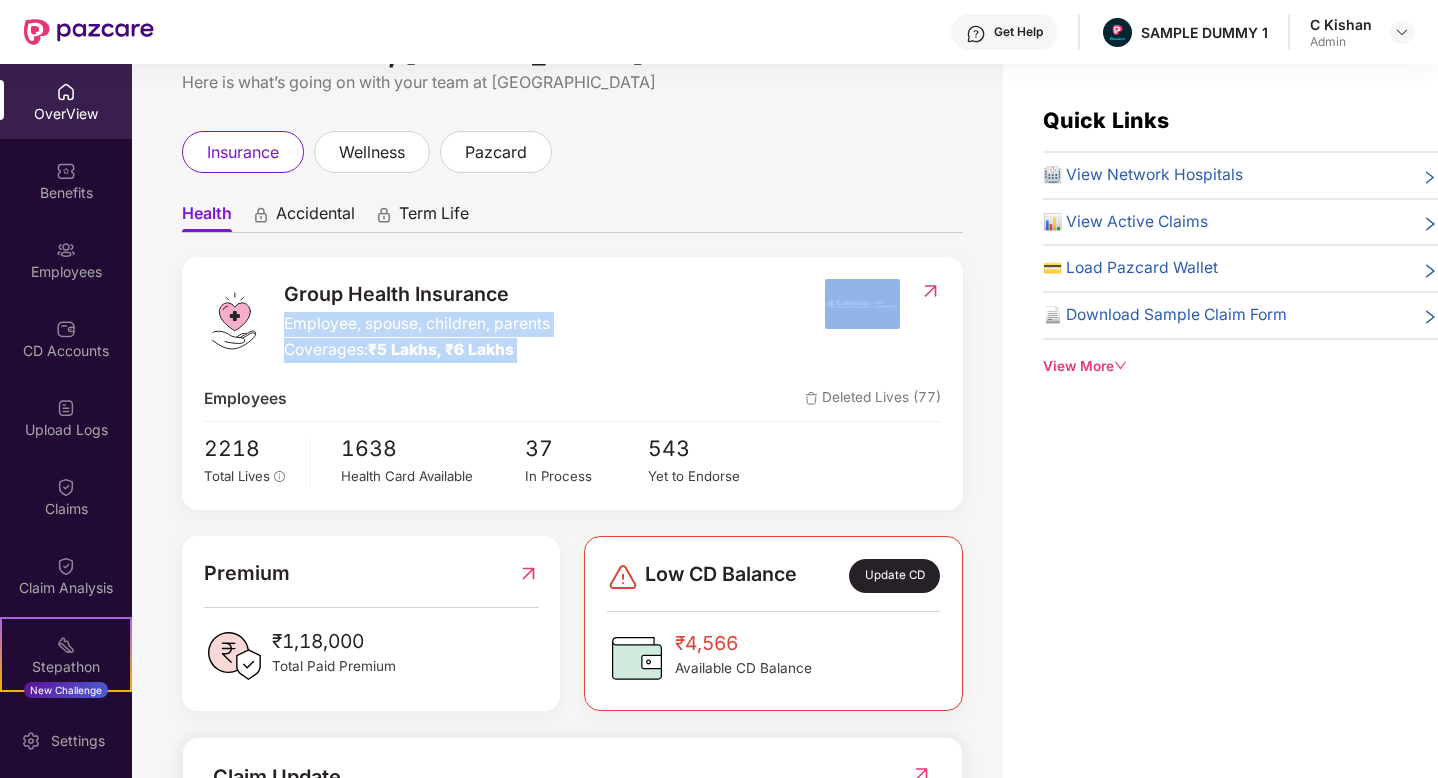 drag, startPoint x: 821, startPoint y: 282, endPoint x: 898, endPoint y: 316, distance: 84.17244 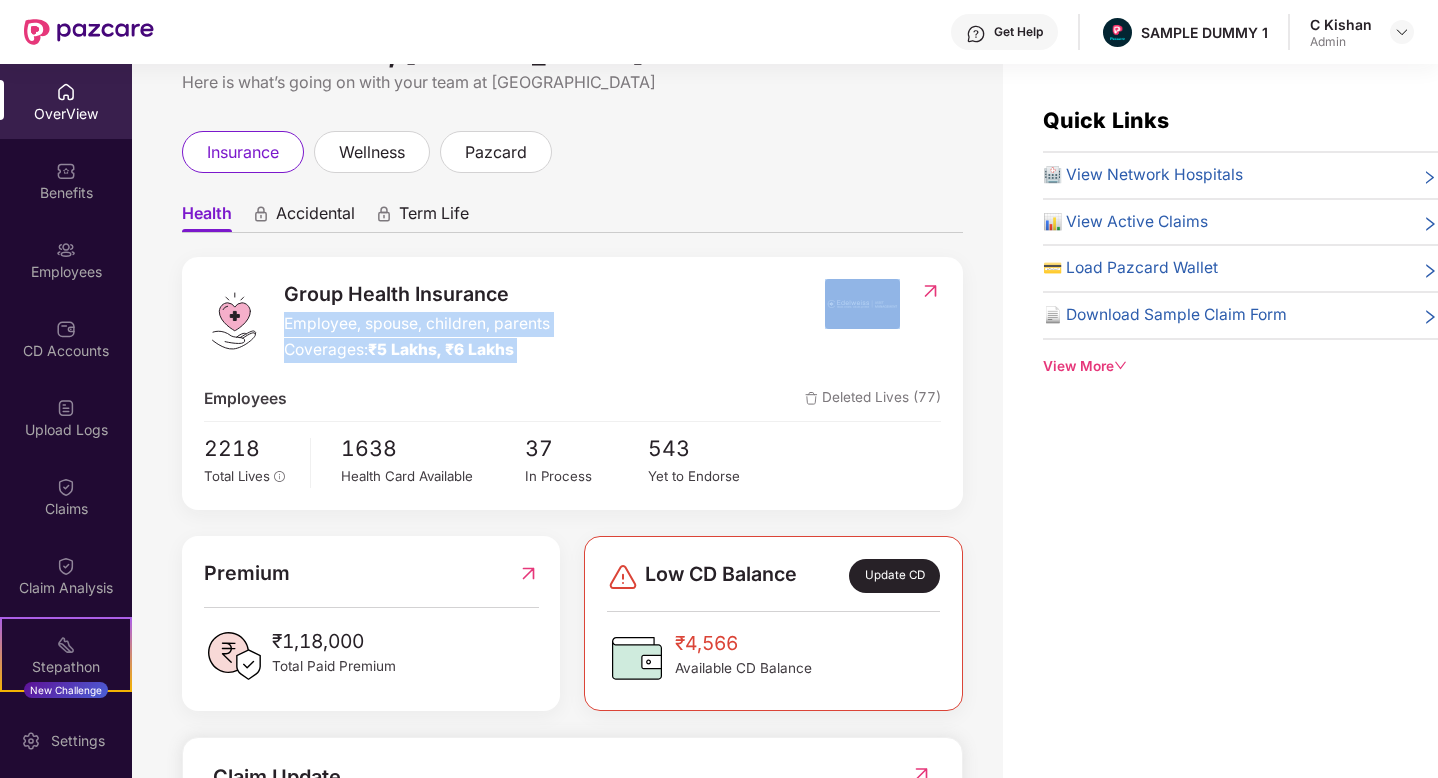 click on "Group Health Insurance Employee, spouse, children, parents Coverages:  ₹5 Lakhs, ₹6 Lakhs Employees   Deleted Lives (77) 2218 Total Lives 1638 Health Card Available 37 In Process 543 Yet to Endorse" at bounding box center (572, 383) 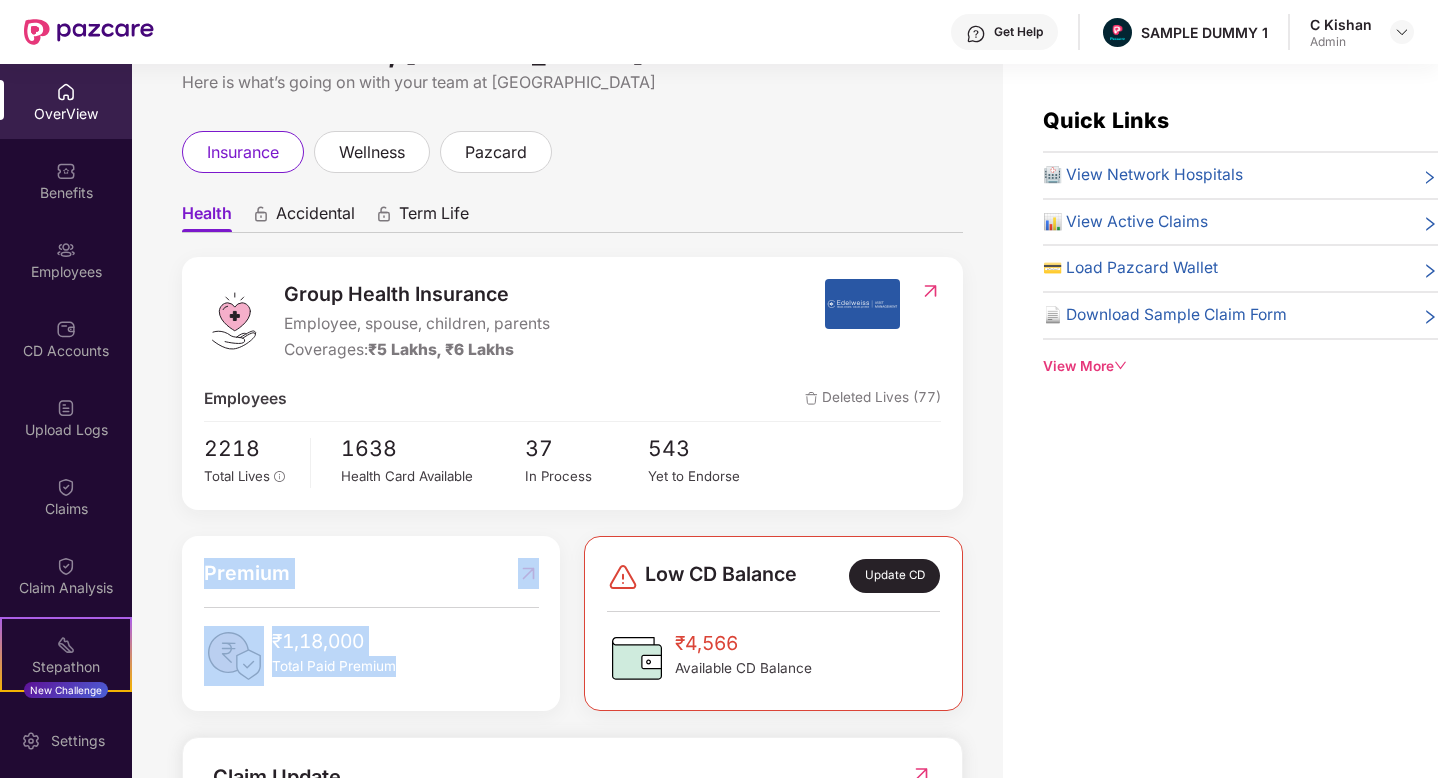 drag, startPoint x: 212, startPoint y: 555, endPoint x: 441, endPoint y: 671, distance: 256.7041 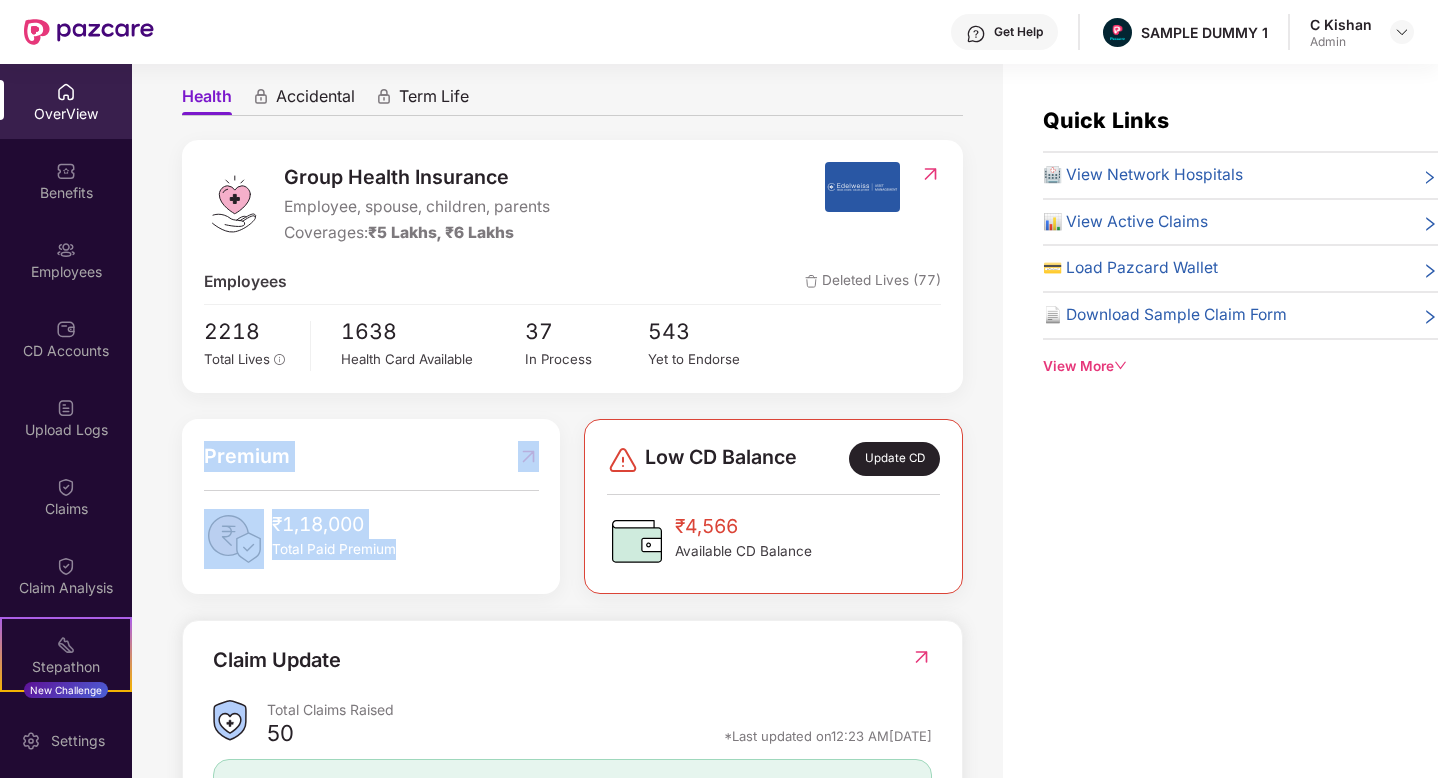 scroll, scrollTop: 202, scrollLeft: 0, axis: vertical 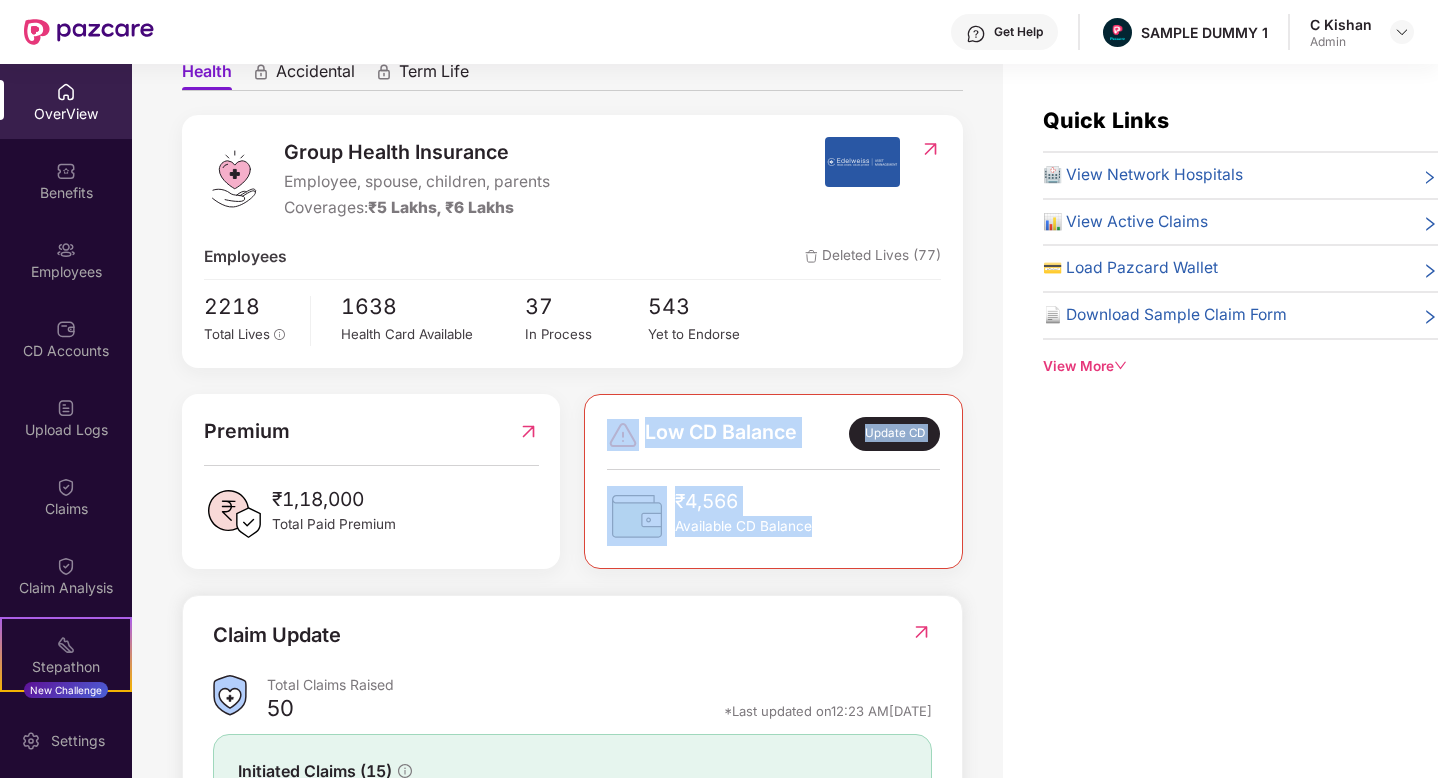 drag, startPoint x: 594, startPoint y: 426, endPoint x: 834, endPoint y: 518, distance: 257.02917 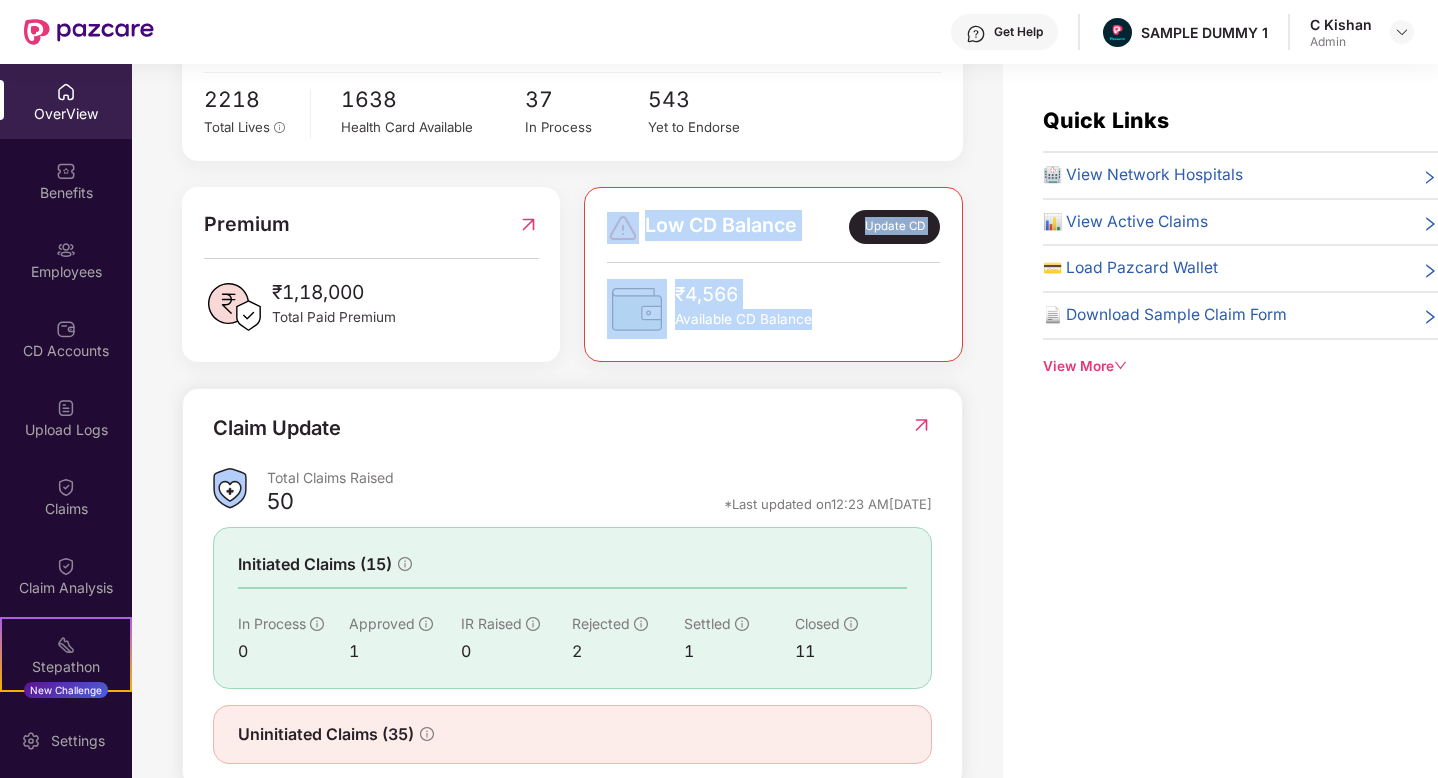 scroll, scrollTop: 420, scrollLeft: 0, axis: vertical 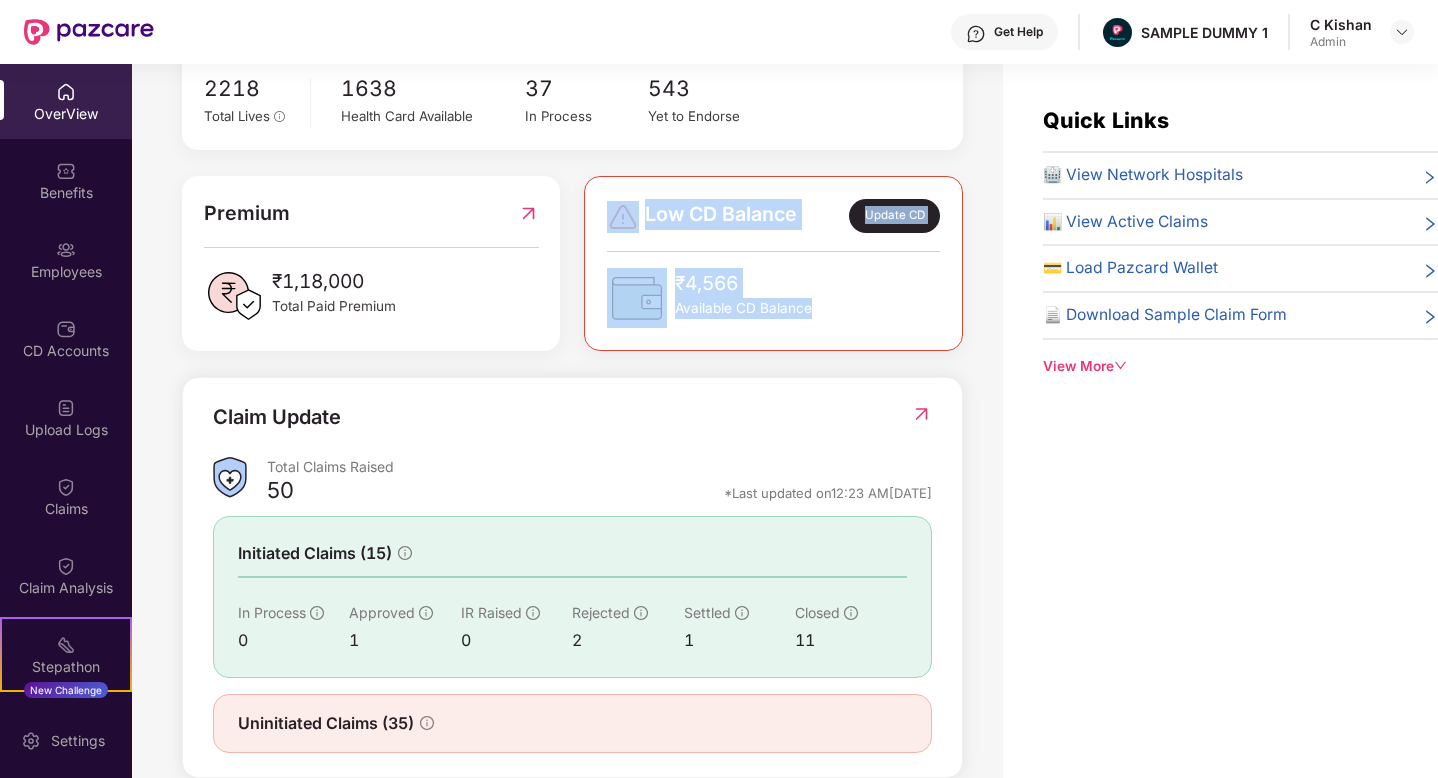 click on "Claim Update Total Claims Raised 50 *Last updated on  12:23 AM[DATE] Initiated Claims (15) In Process 0 Approved 1 IR Raised 0 Rejected 2 Settled 1 Closed 11 Uninitiated Claims (35)" at bounding box center [572, 578] 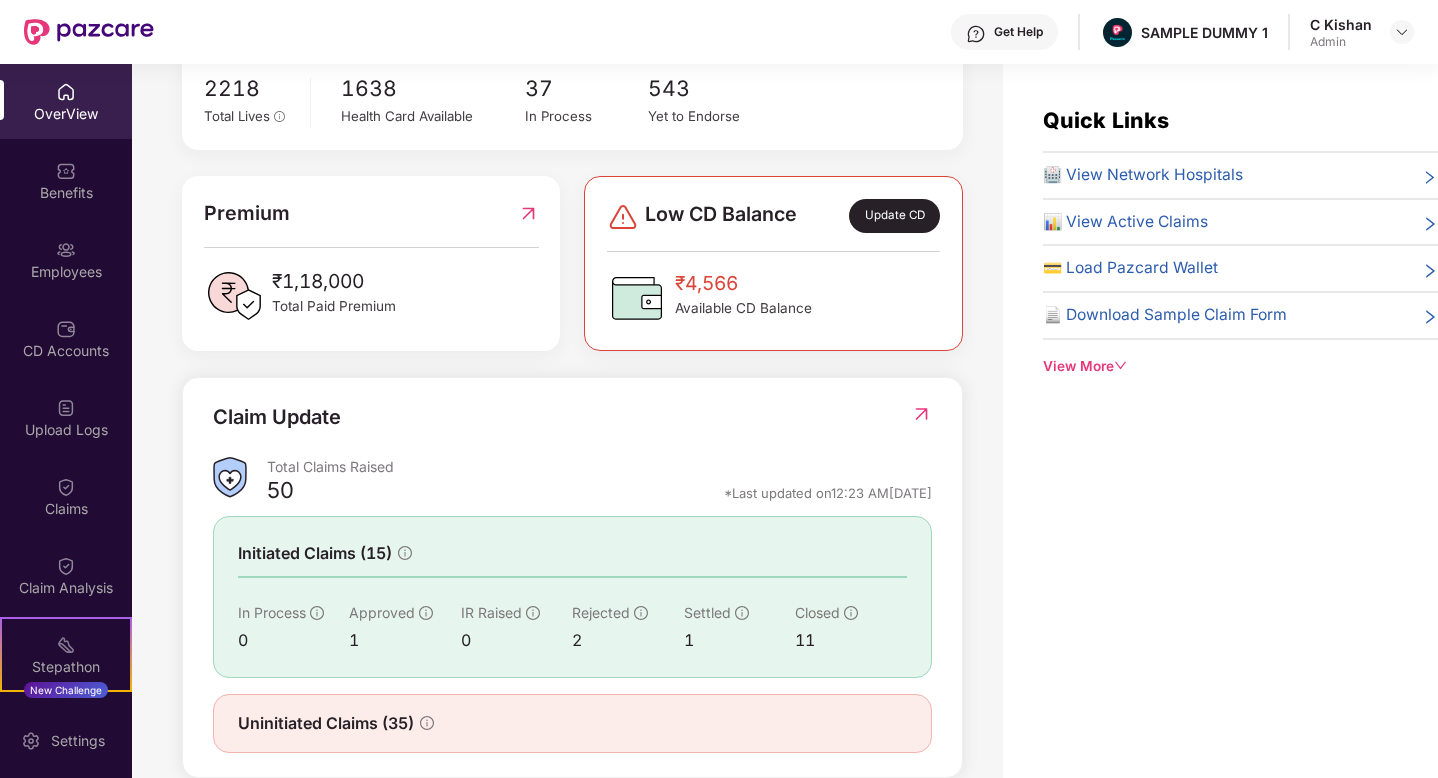click at bounding box center (921, 414) 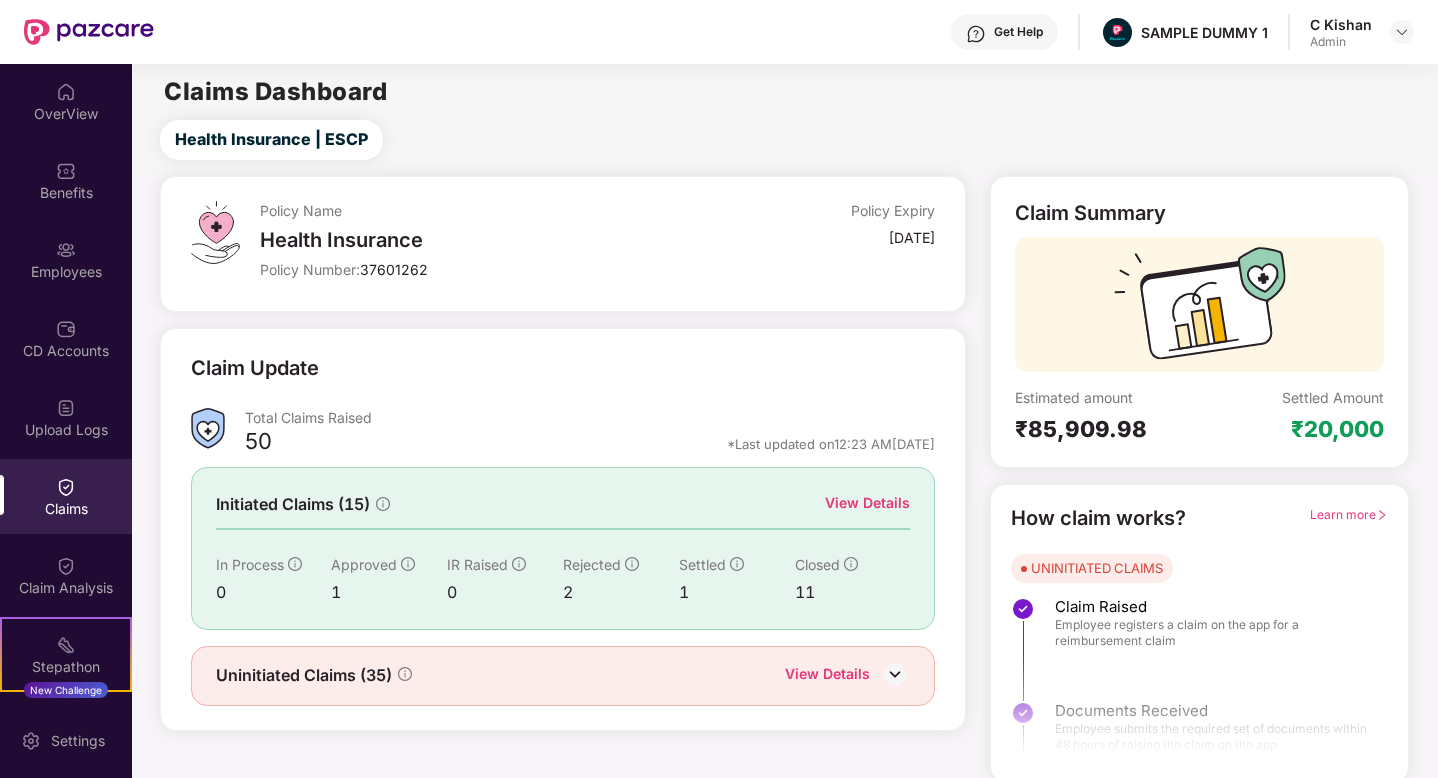 click on "Get Help" at bounding box center [1018, 32] 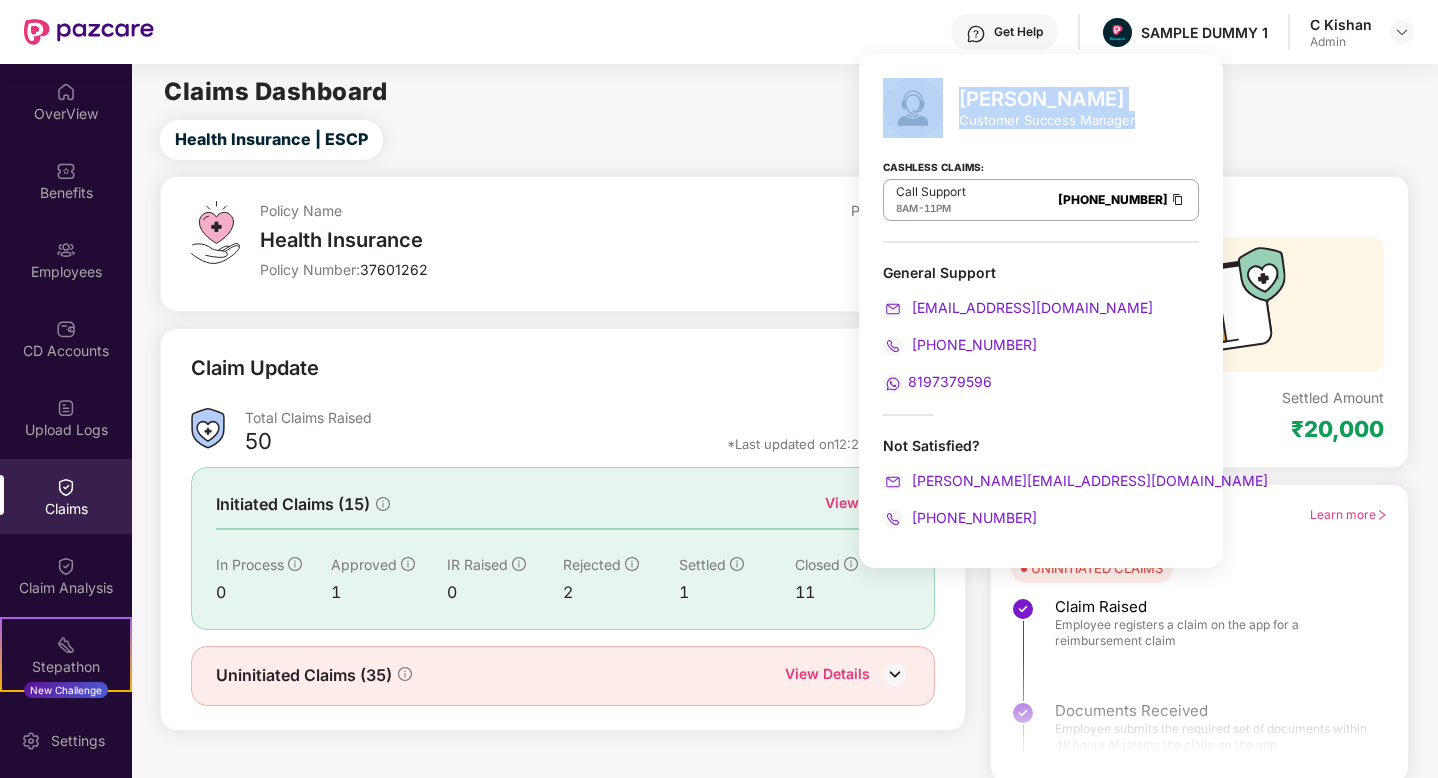 drag, startPoint x: 1131, startPoint y: 121, endPoint x: 955, endPoint y: 98, distance: 177.49648 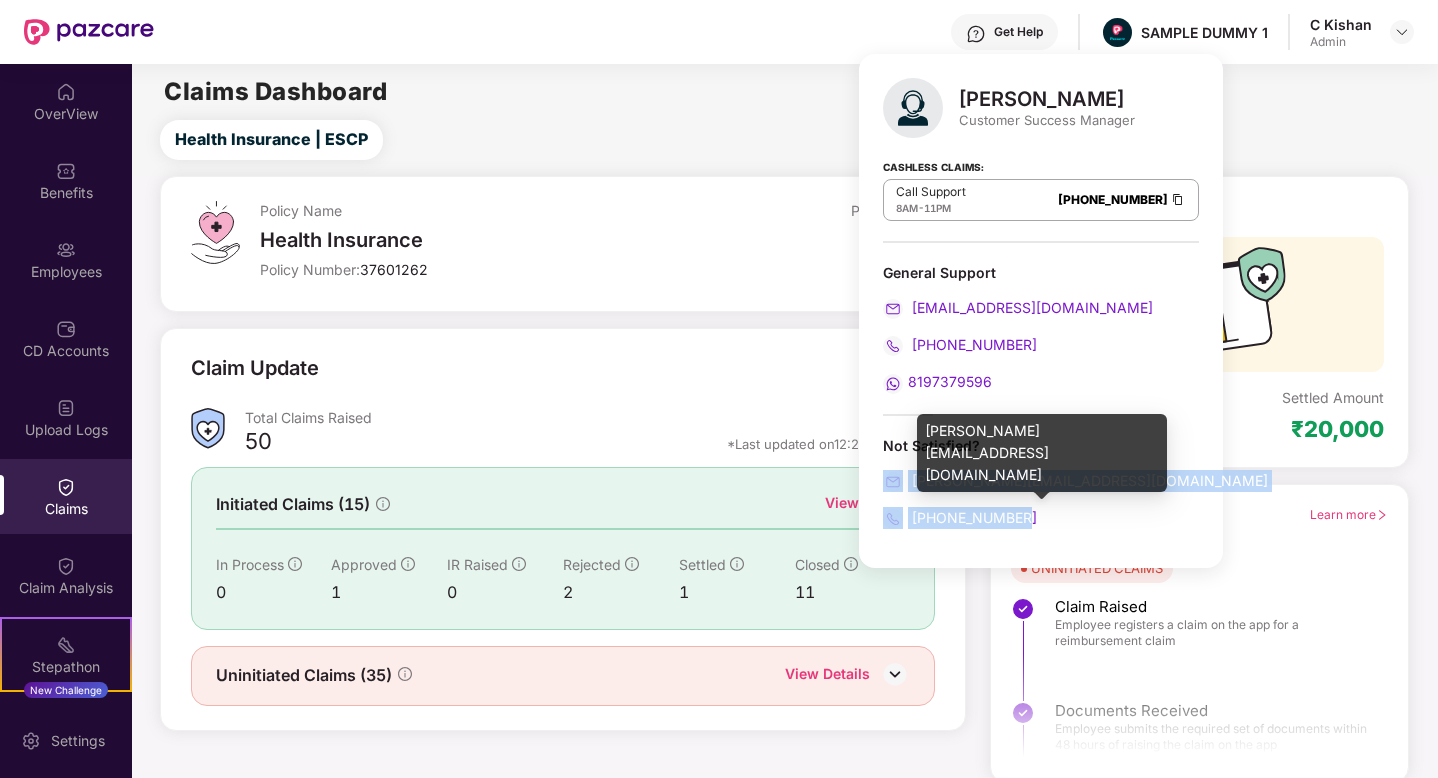 drag, startPoint x: 1029, startPoint y: 526, endPoint x: 888, endPoint y: 473, distance: 150.632 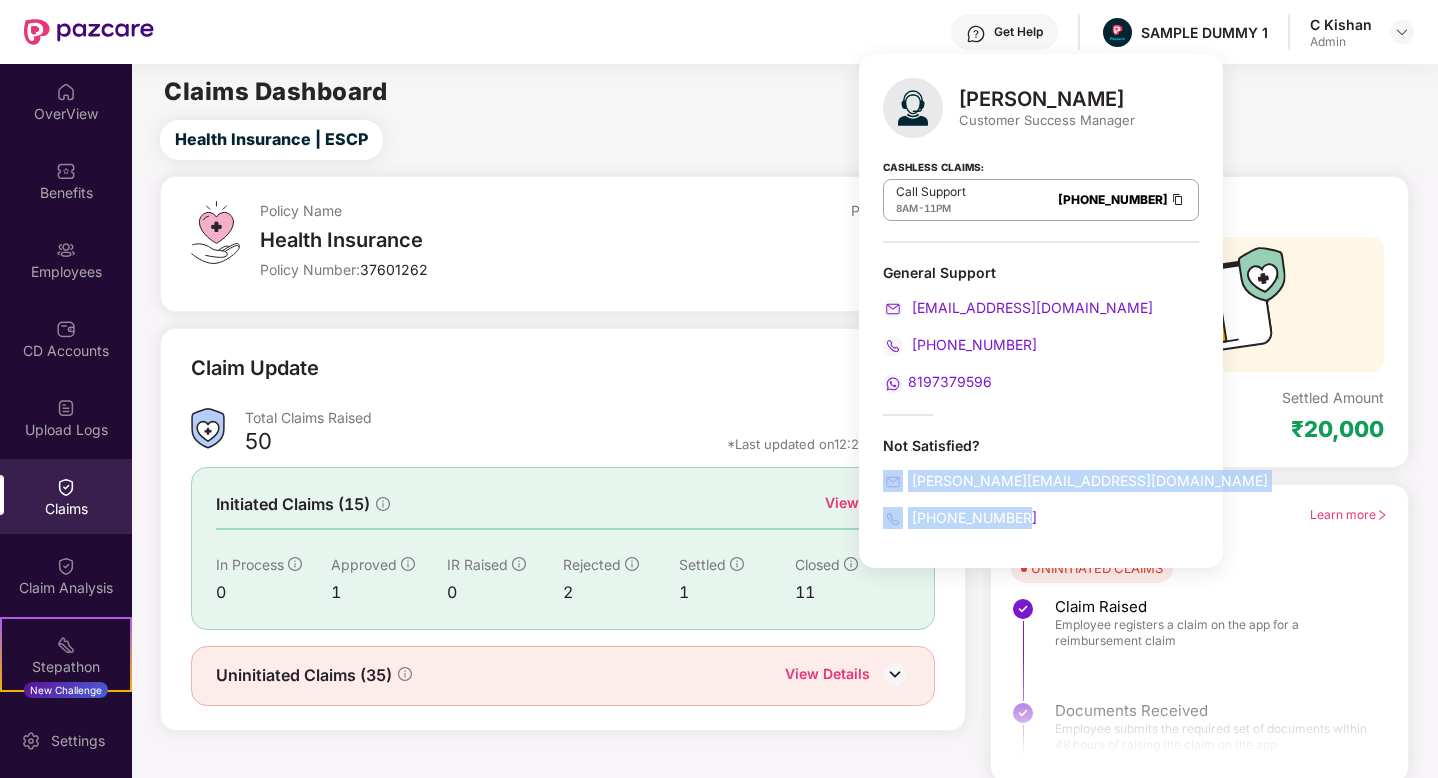 click on "Claim Update" at bounding box center (563, 380) 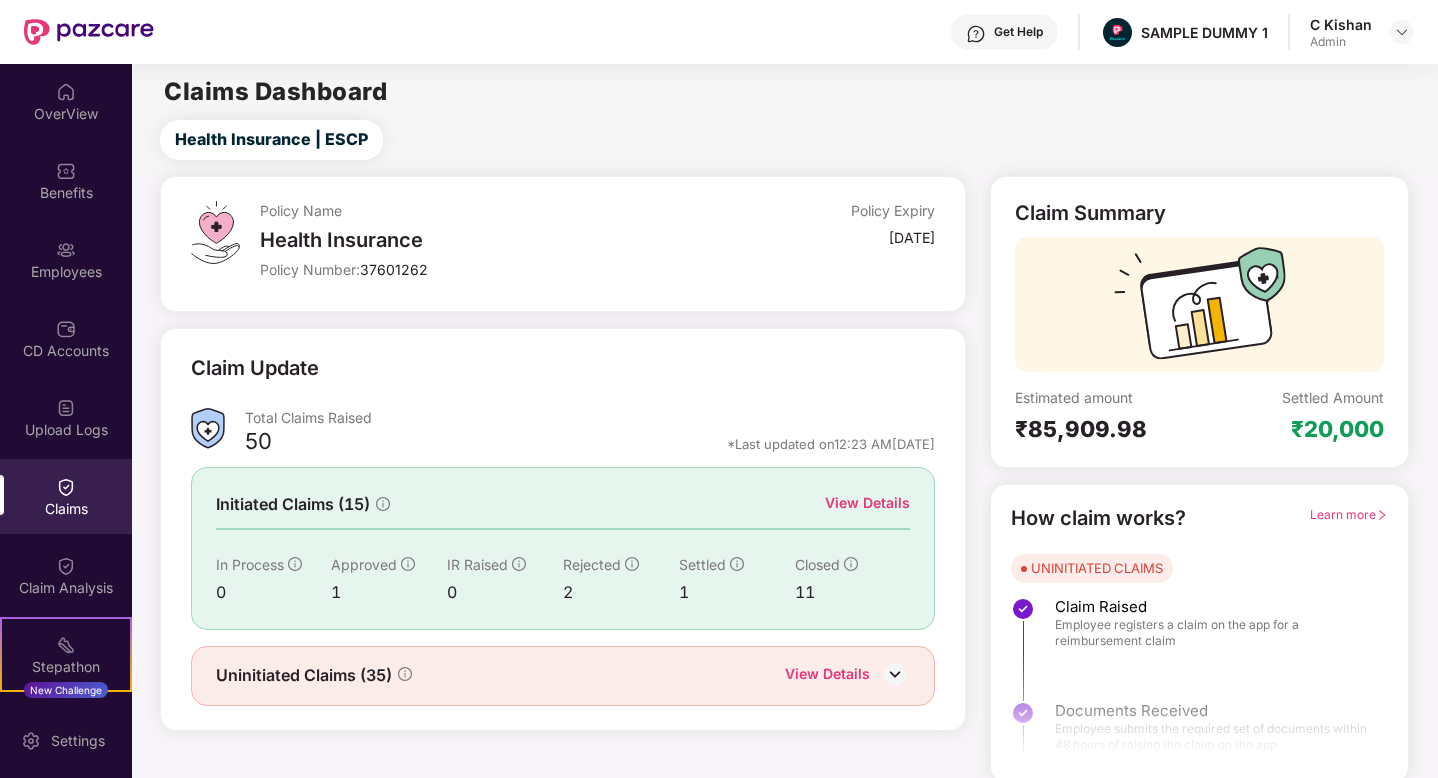 click on "View Details" at bounding box center (867, 503) 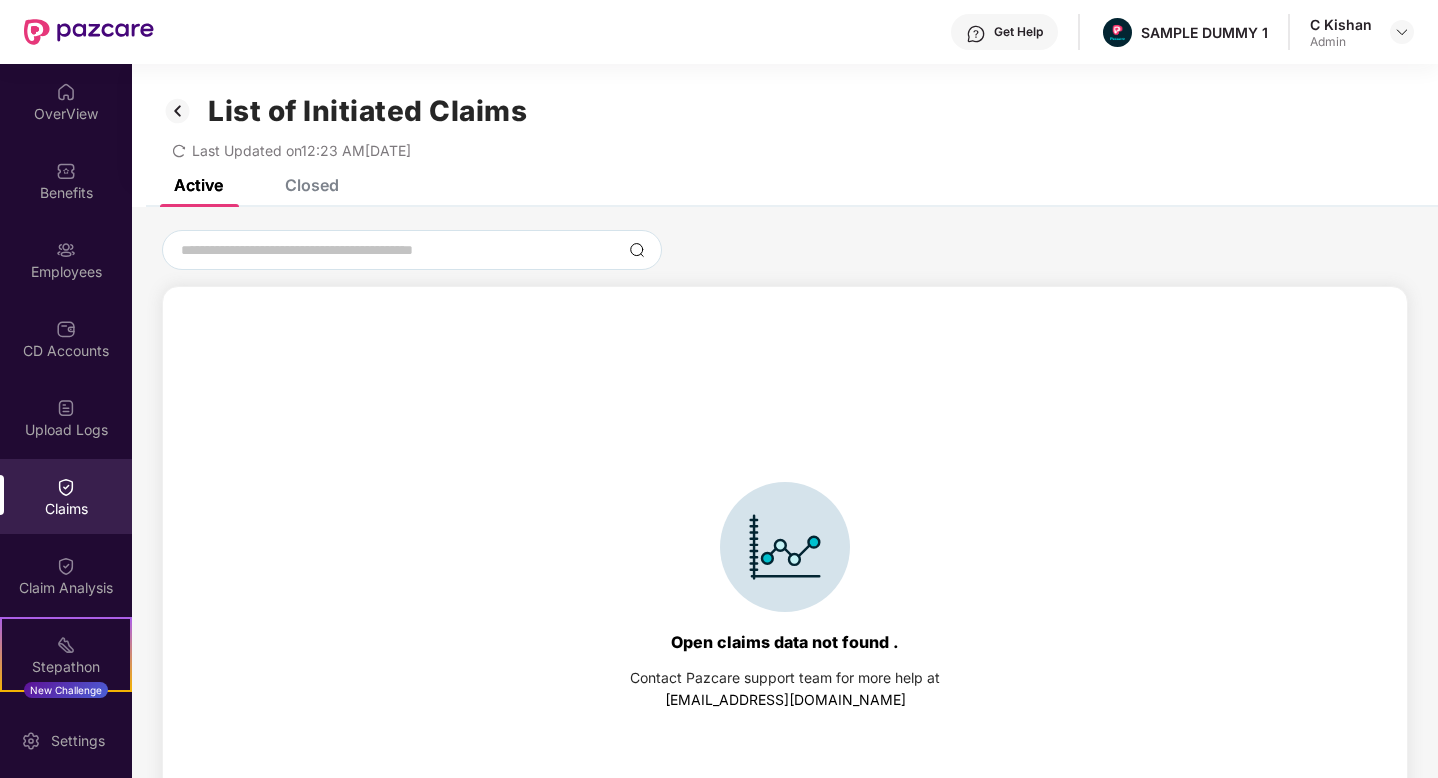 click on "Closed" at bounding box center [312, 185] 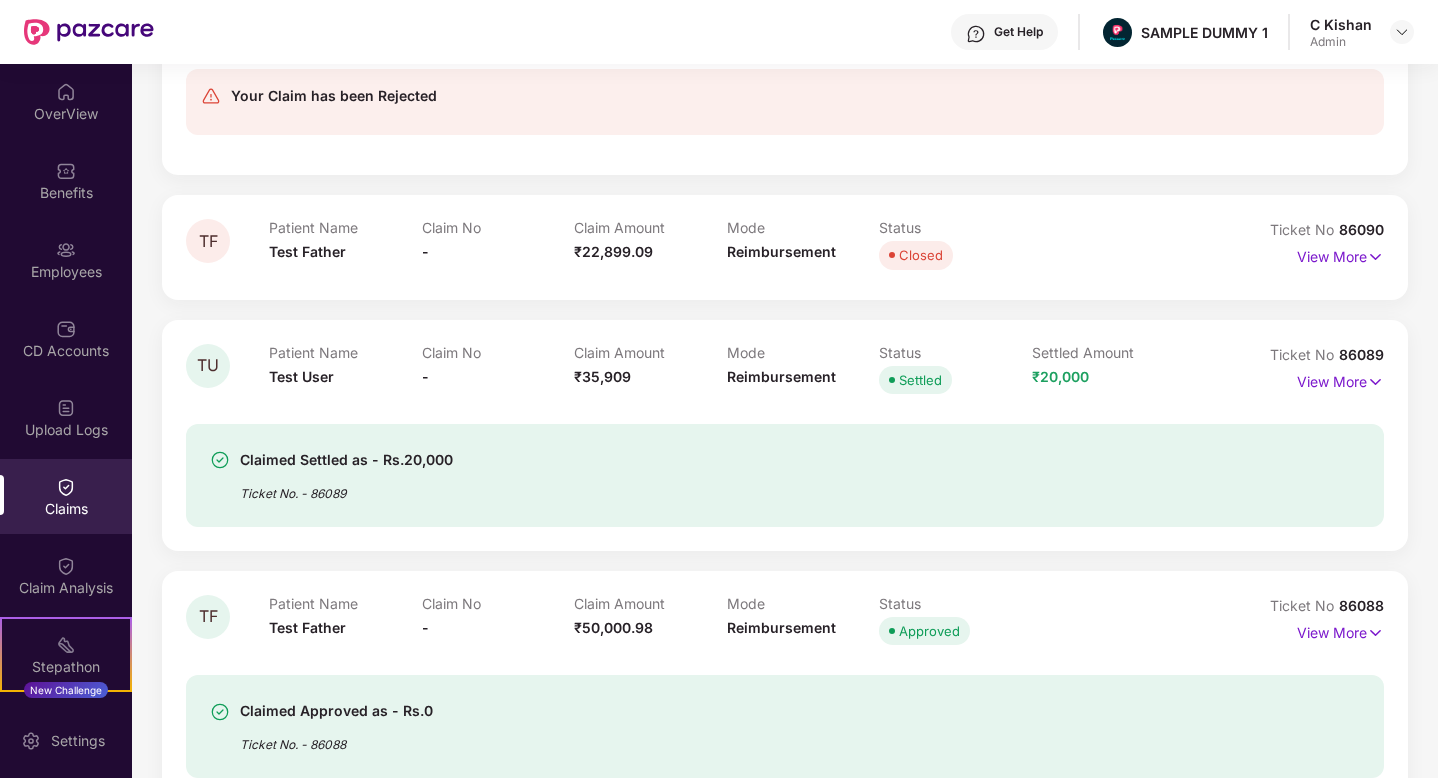 scroll, scrollTop: 920, scrollLeft: 0, axis: vertical 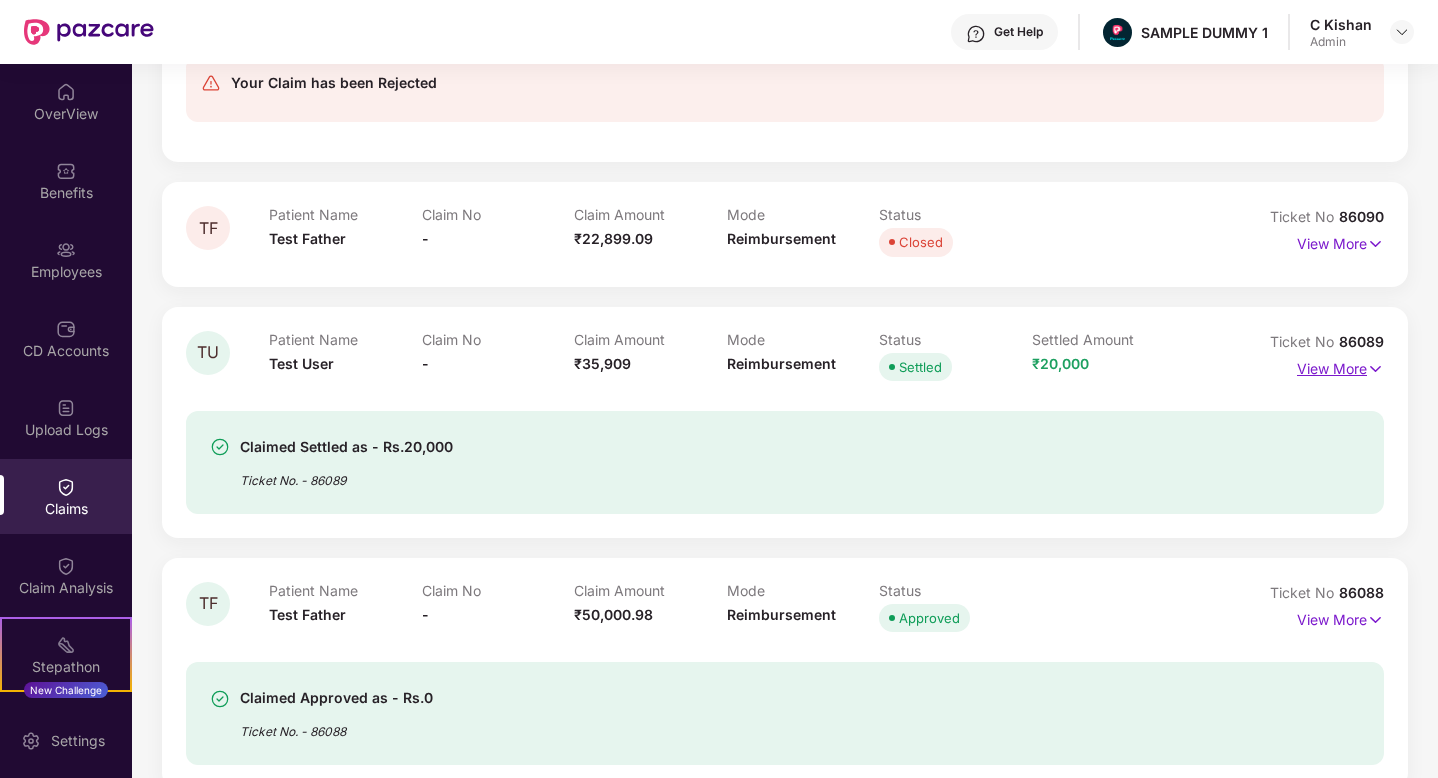 click on "View More" at bounding box center (1340, 366) 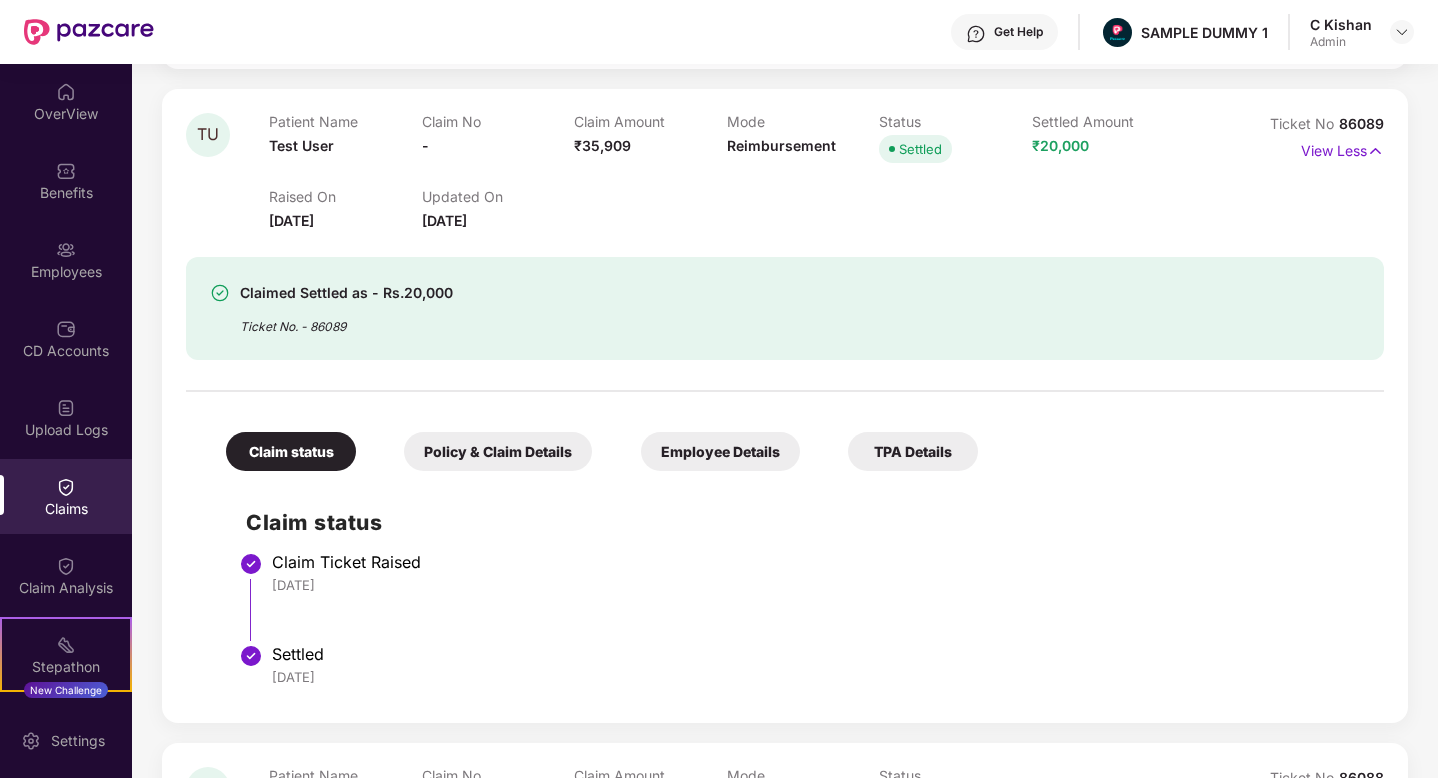 scroll, scrollTop: 1140, scrollLeft: 0, axis: vertical 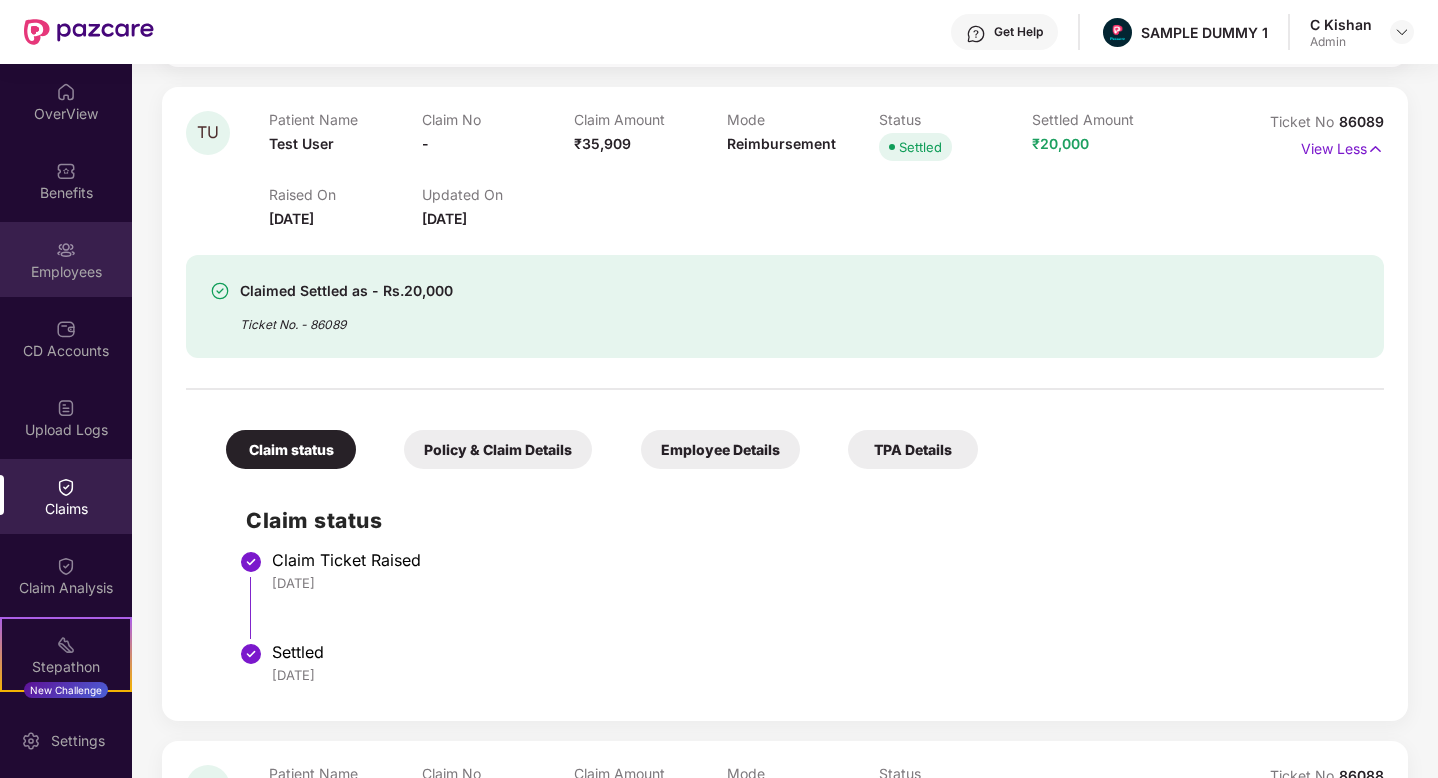 click on "Employees" at bounding box center [66, 259] 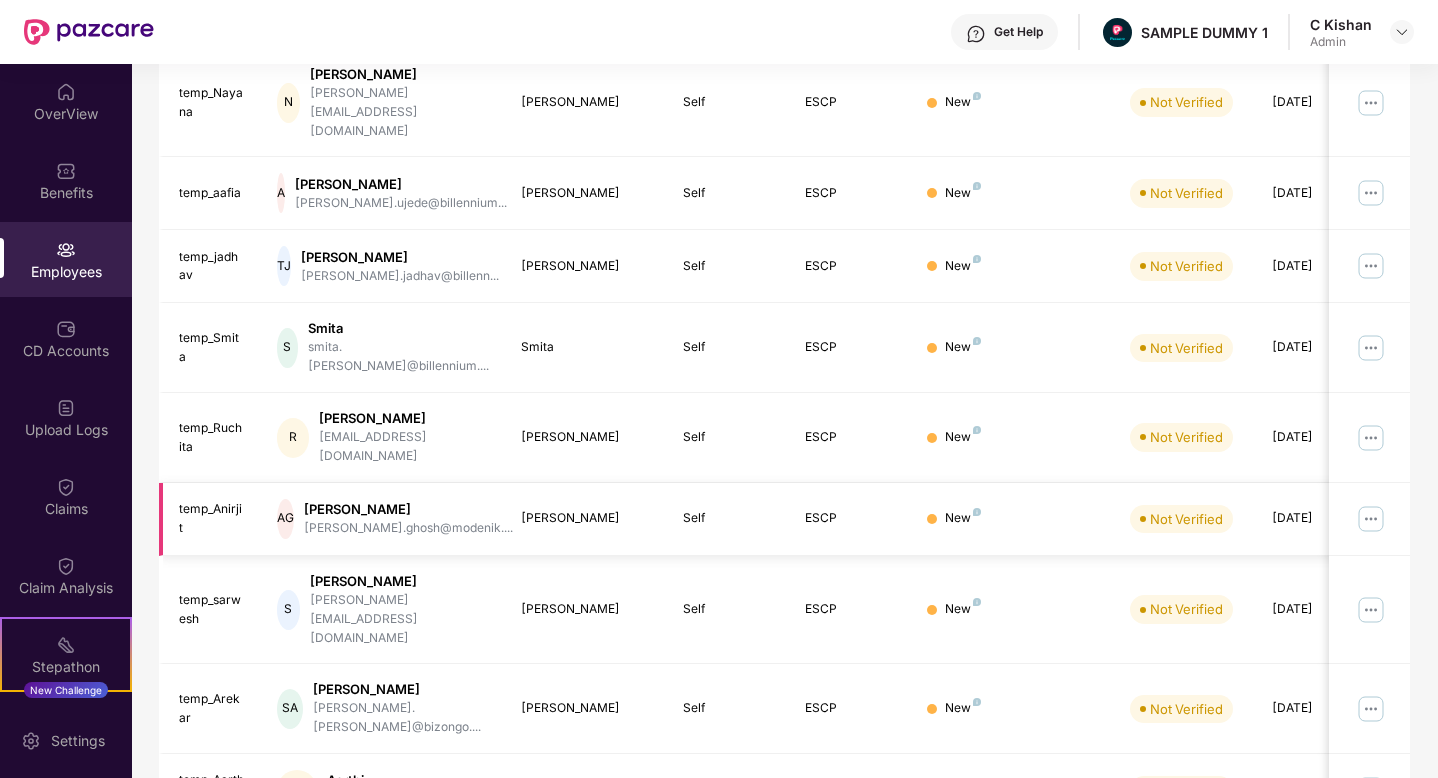 scroll, scrollTop: 0, scrollLeft: 0, axis: both 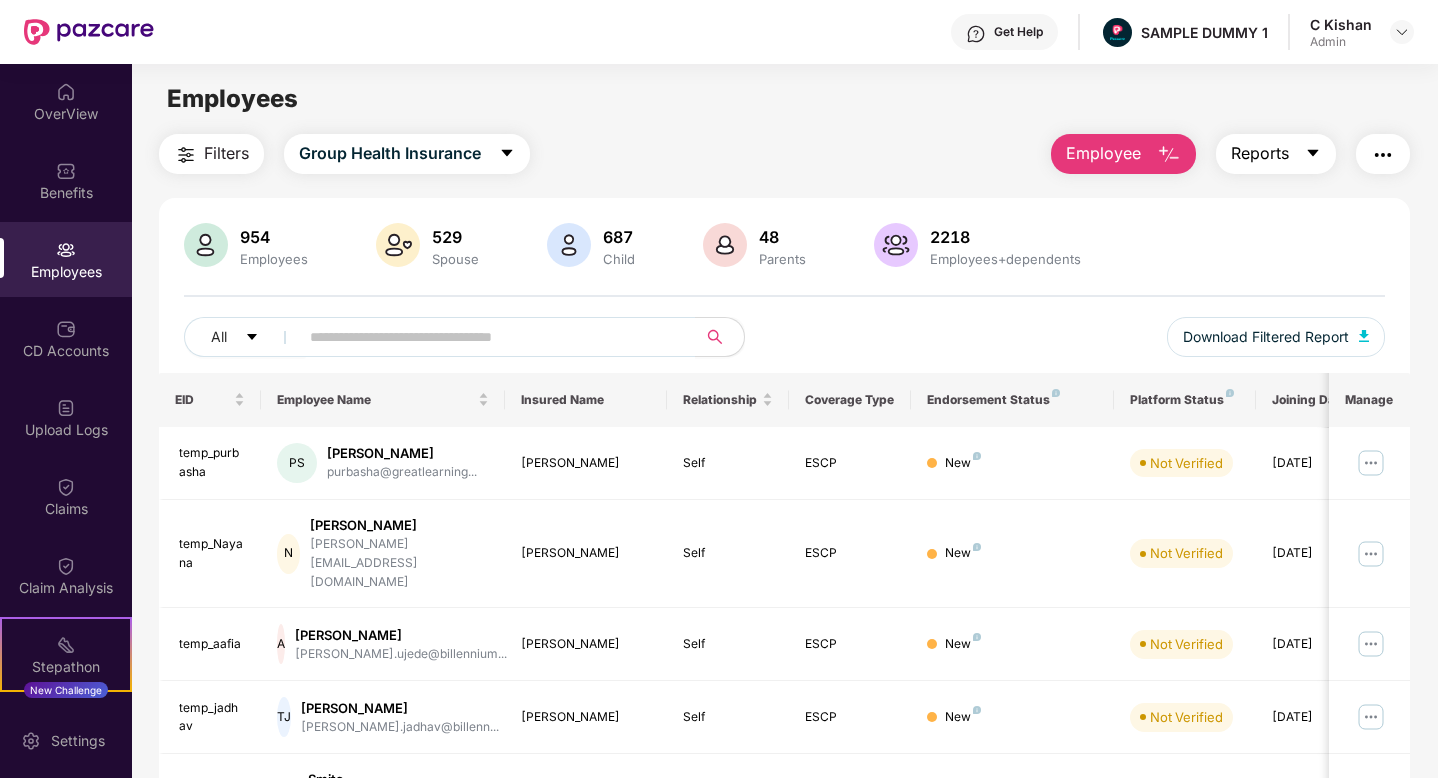 click on "Reports" at bounding box center (1260, 153) 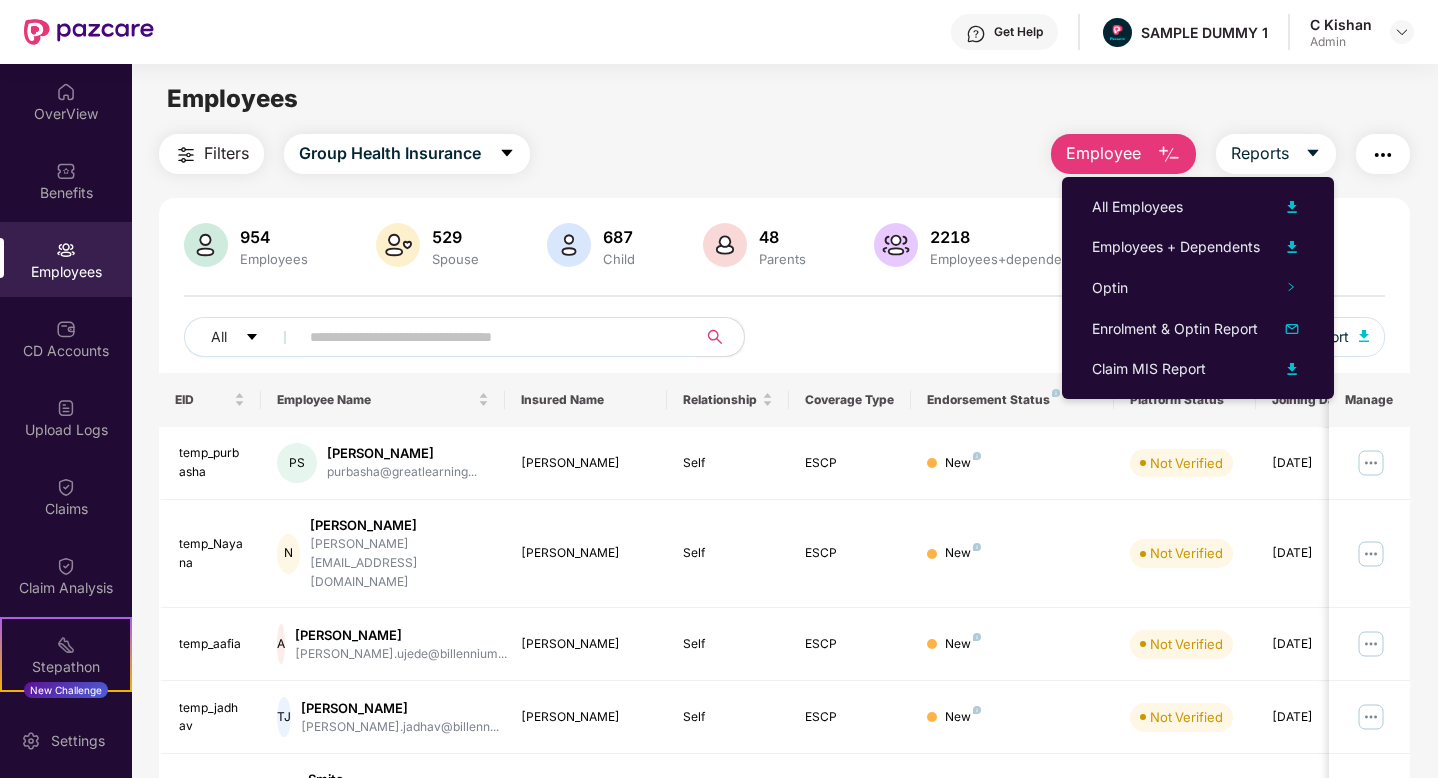 click on "All Download Filtered Report" at bounding box center [784, 345] 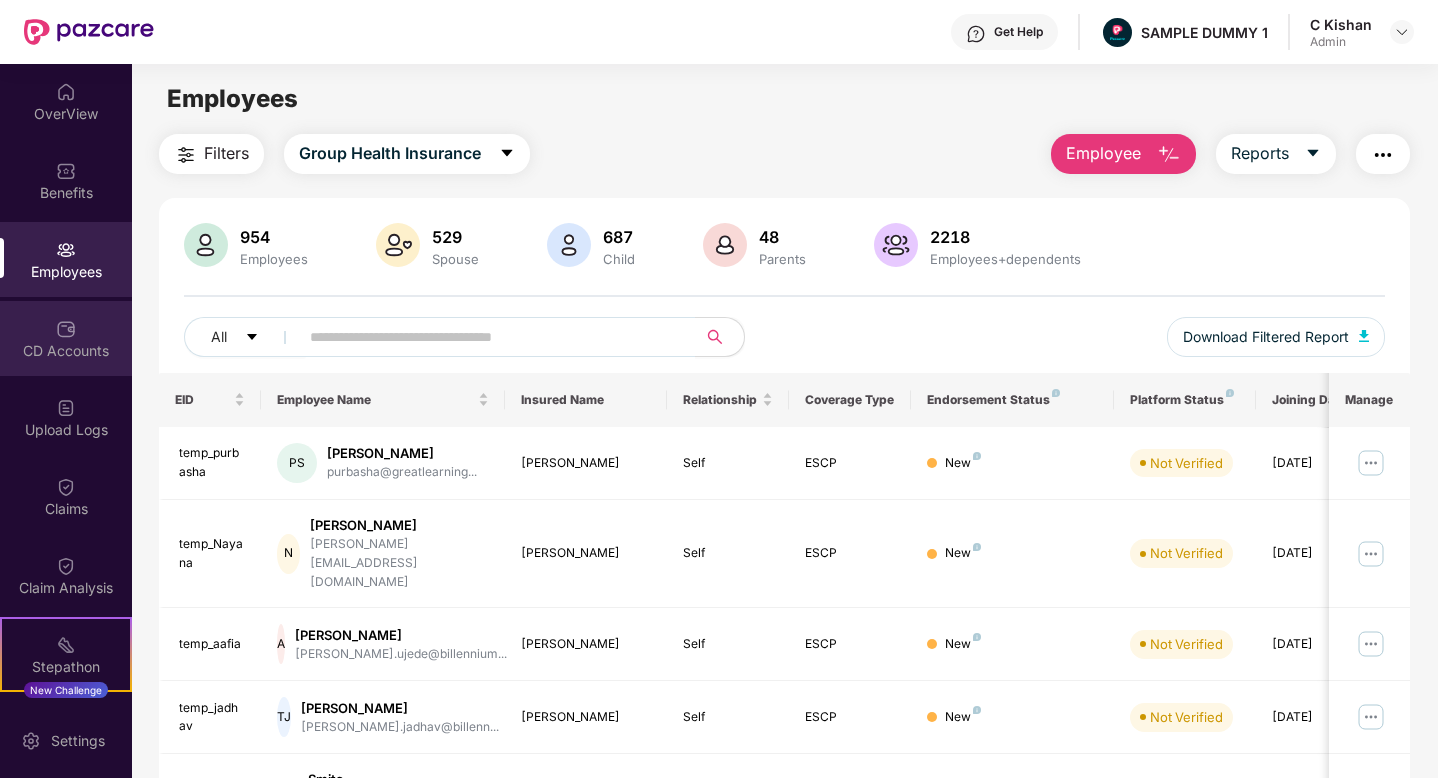 click on "CD Accounts" at bounding box center (66, 351) 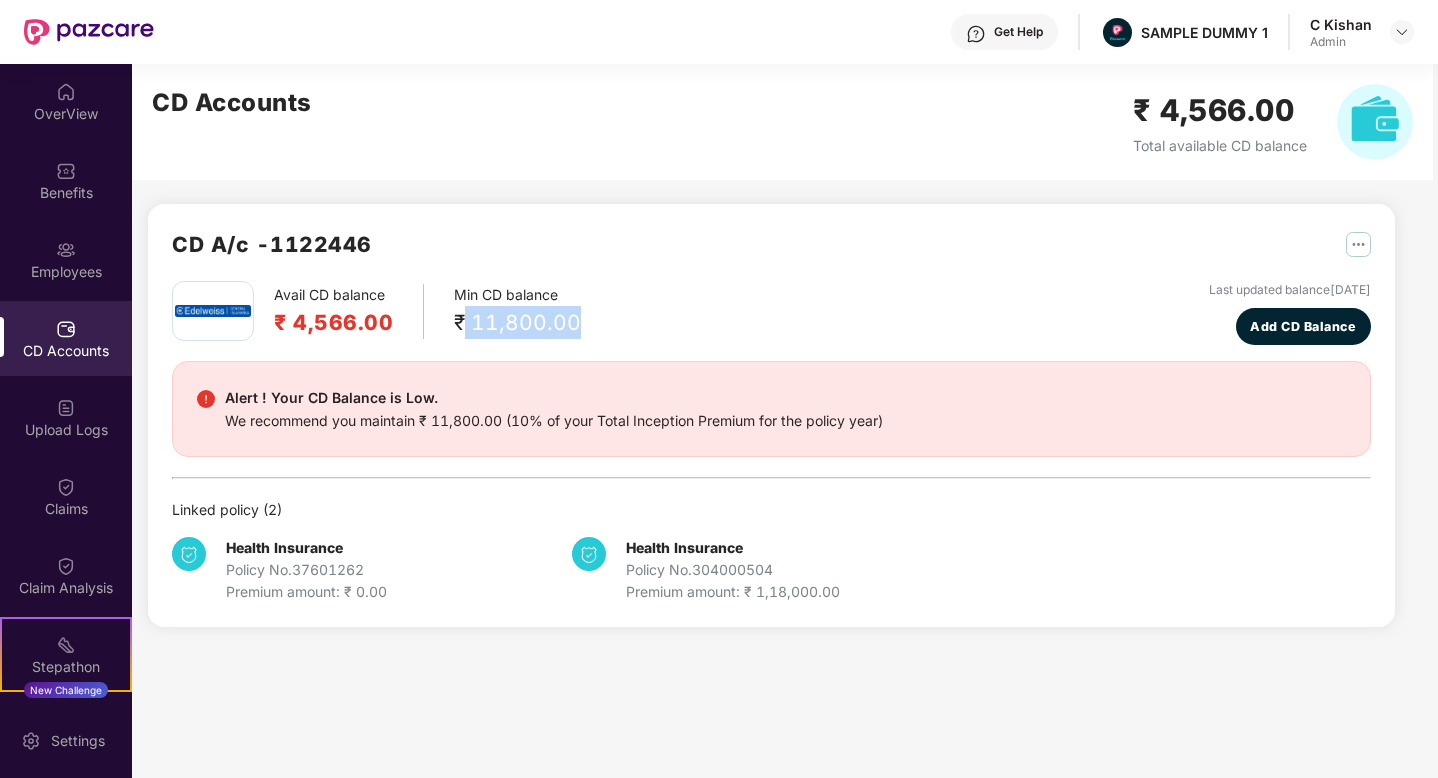 drag, startPoint x: 463, startPoint y: 317, endPoint x: 591, endPoint y: 324, distance: 128.19127 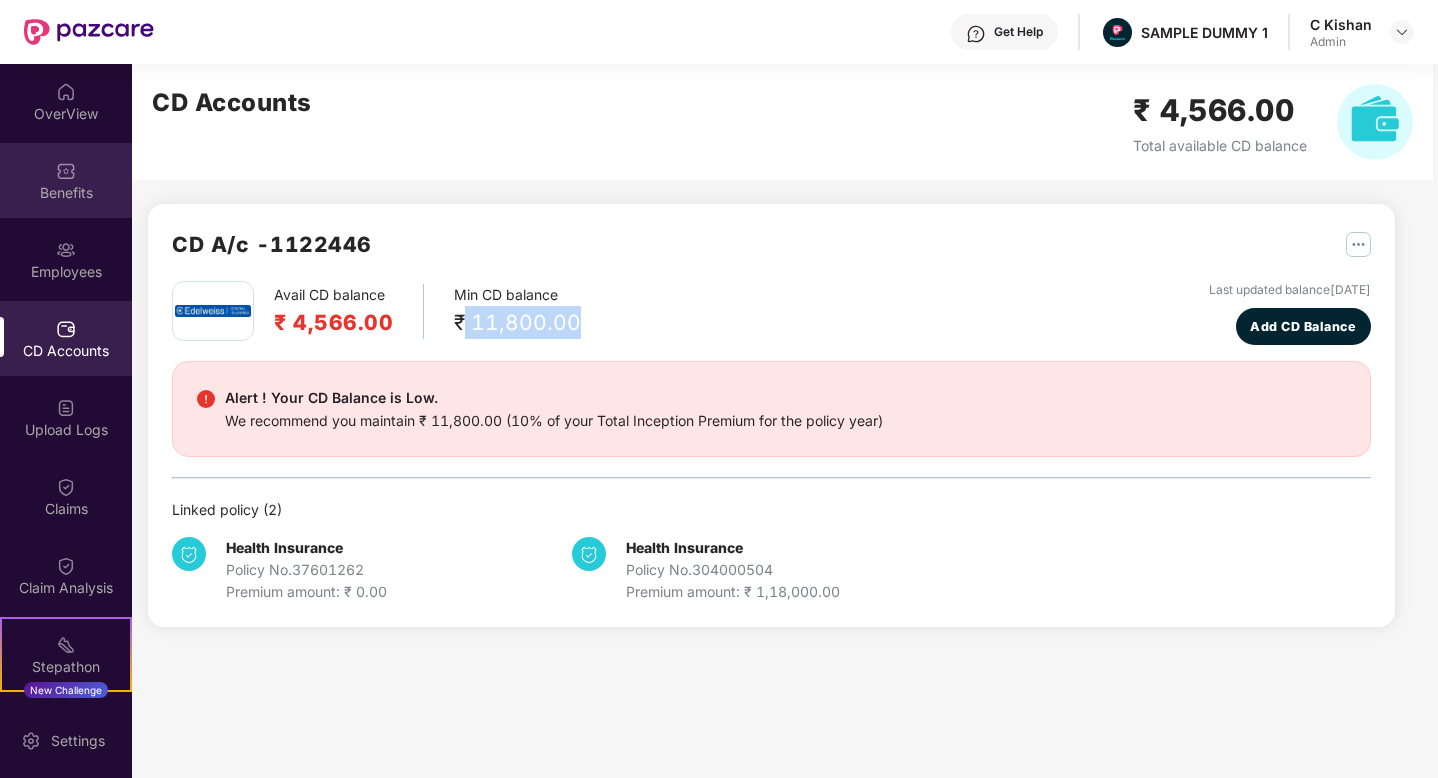 click on "Benefits" at bounding box center [66, 193] 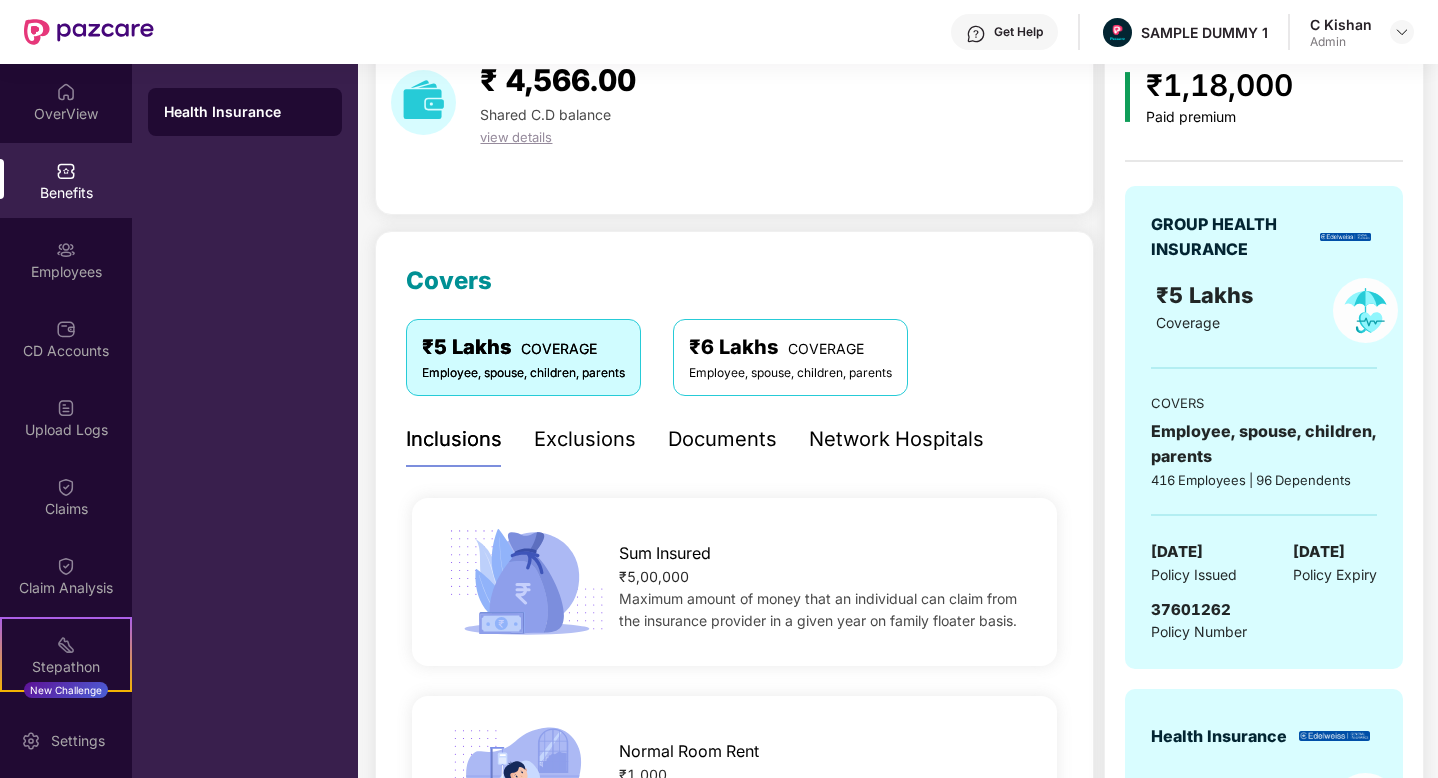 scroll, scrollTop: 117, scrollLeft: 0, axis: vertical 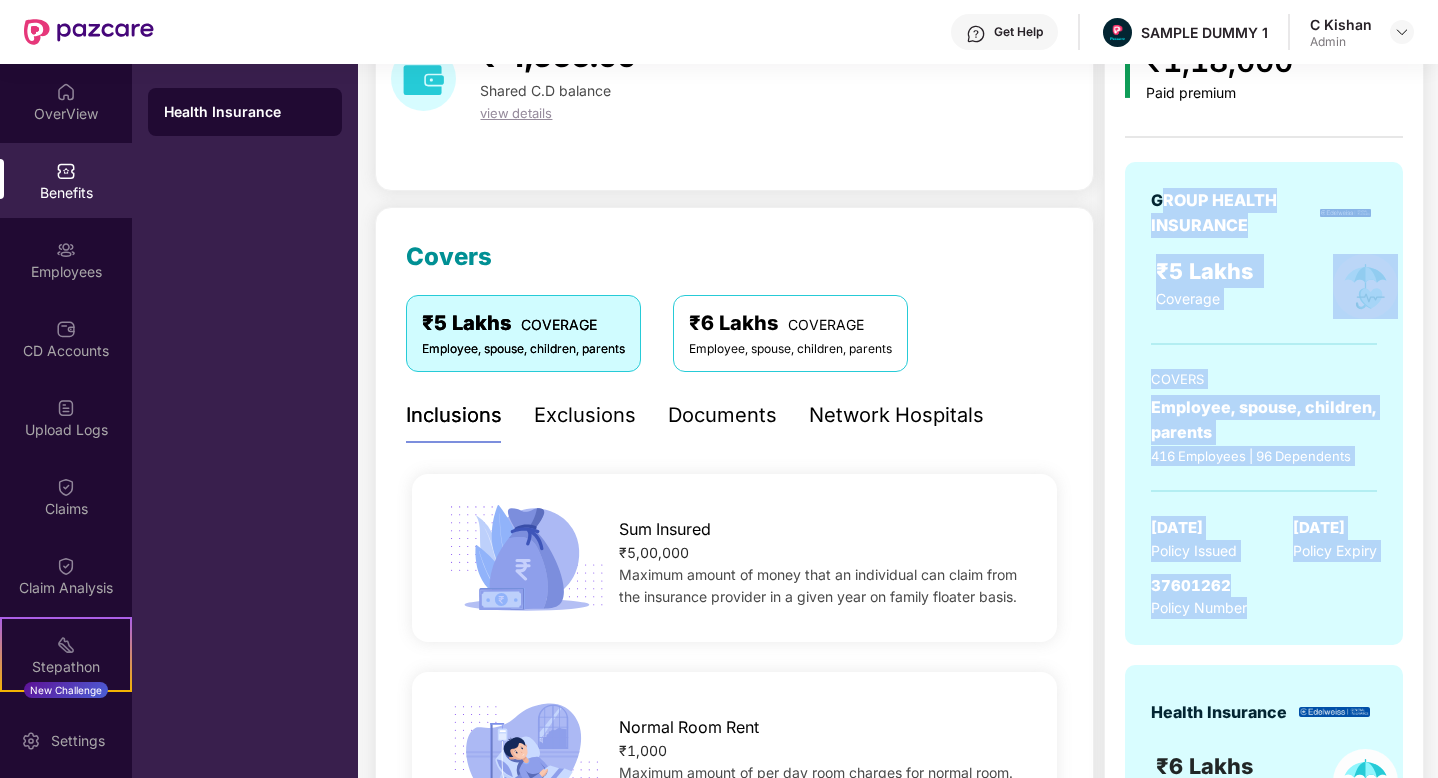 drag, startPoint x: 1160, startPoint y: 195, endPoint x: 1349, endPoint y: 569, distance: 419.04297 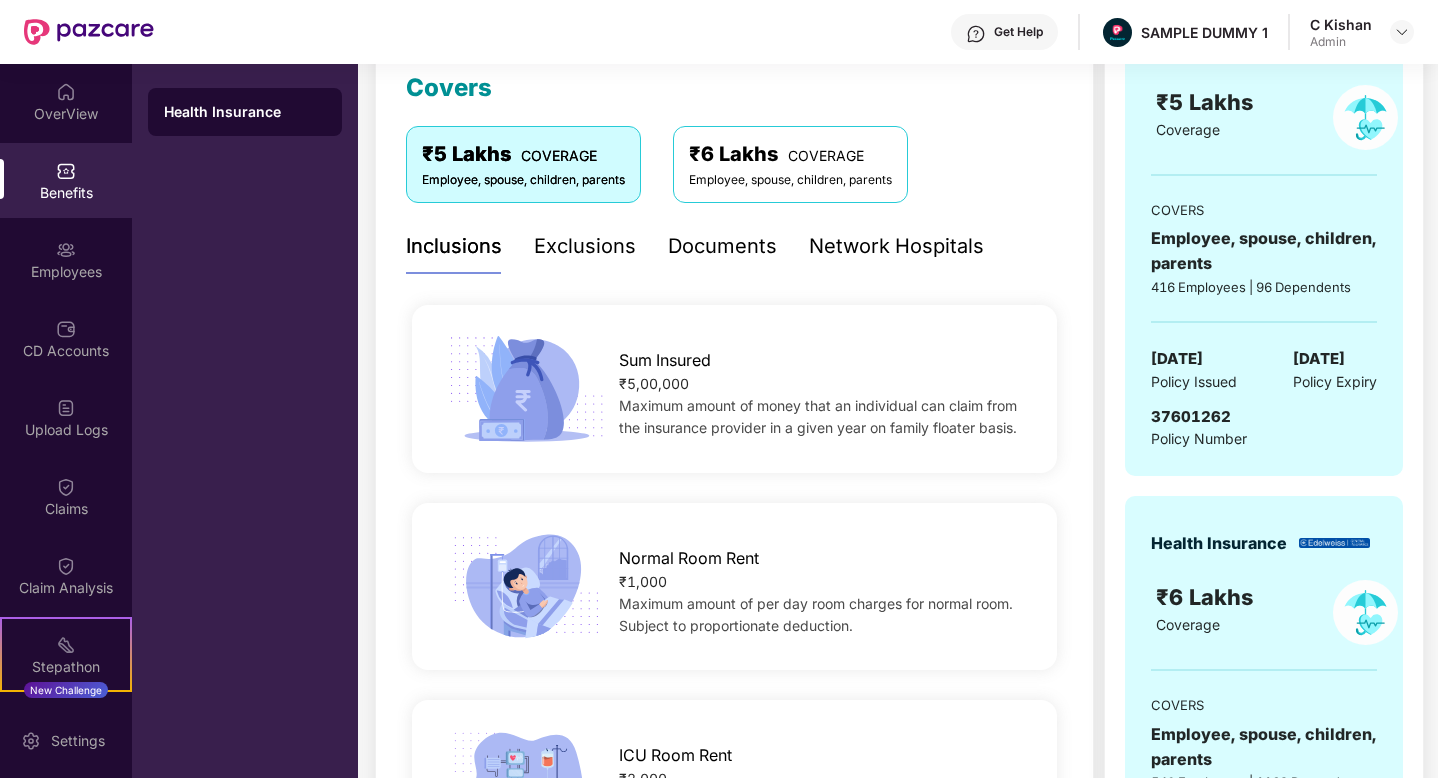 scroll, scrollTop: 311, scrollLeft: 0, axis: vertical 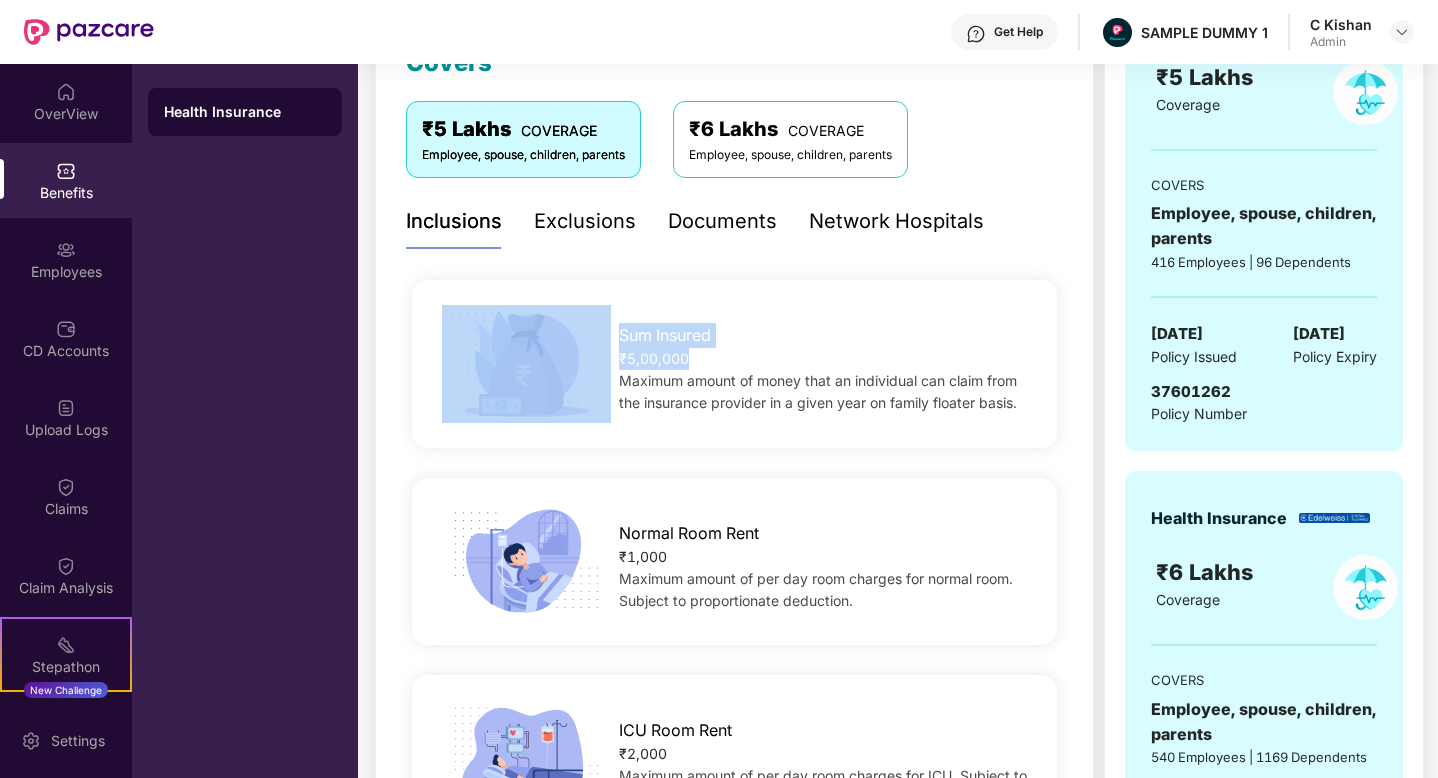 drag, startPoint x: 685, startPoint y: 350, endPoint x: 585, endPoint y: 329, distance: 102.18121 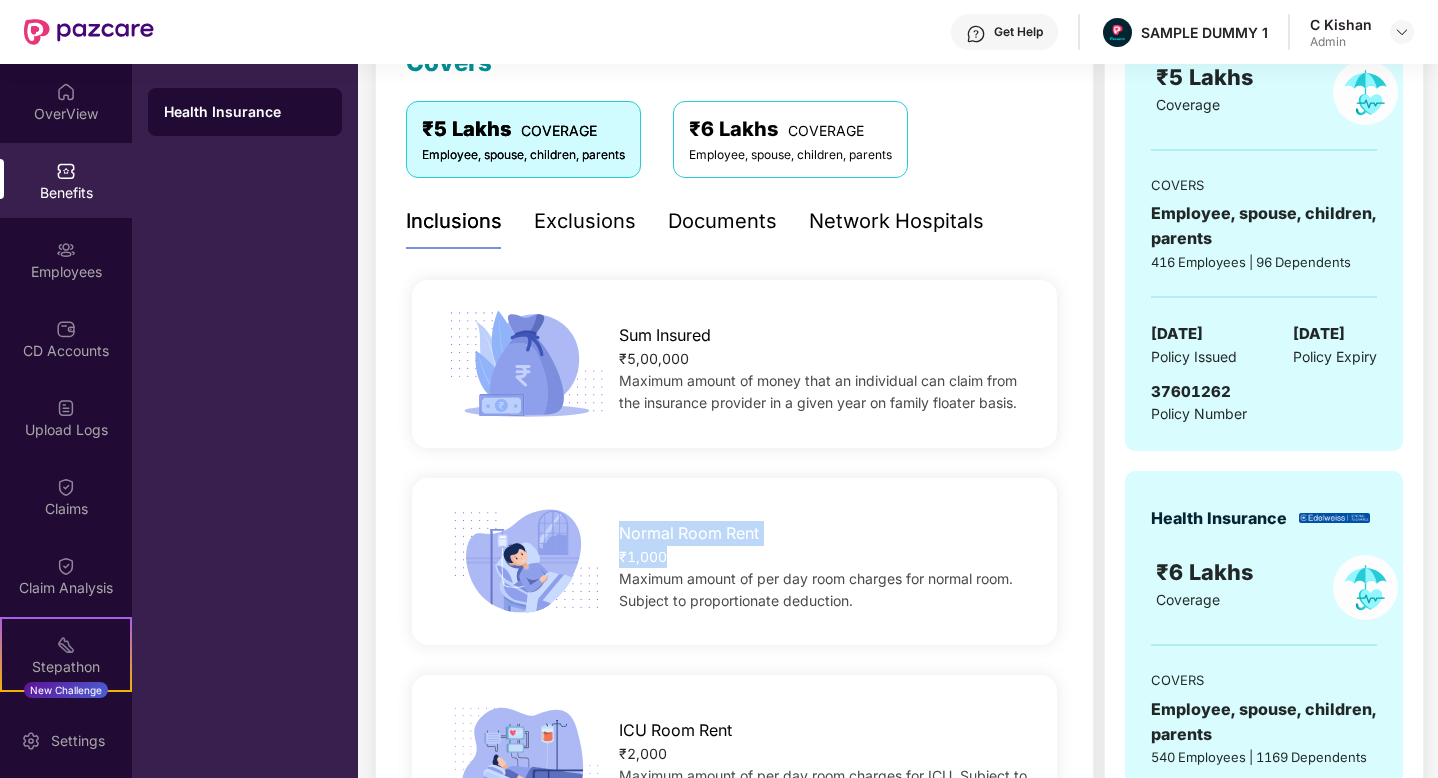 drag, startPoint x: 669, startPoint y: 561, endPoint x: 600, endPoint y: 517, distance: 81.8352 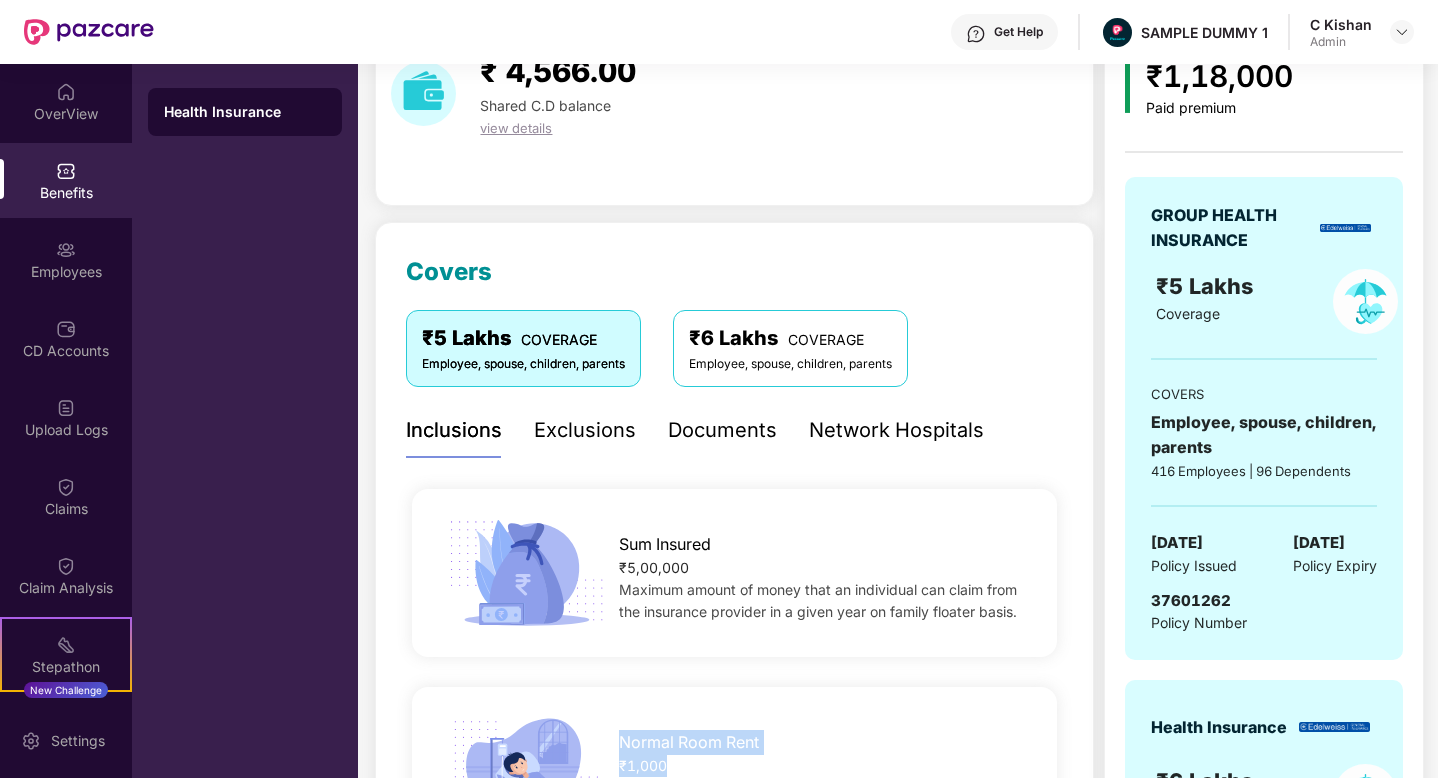 scroll, scrollTop: 83, scrollLeft: 0, axis: vertical 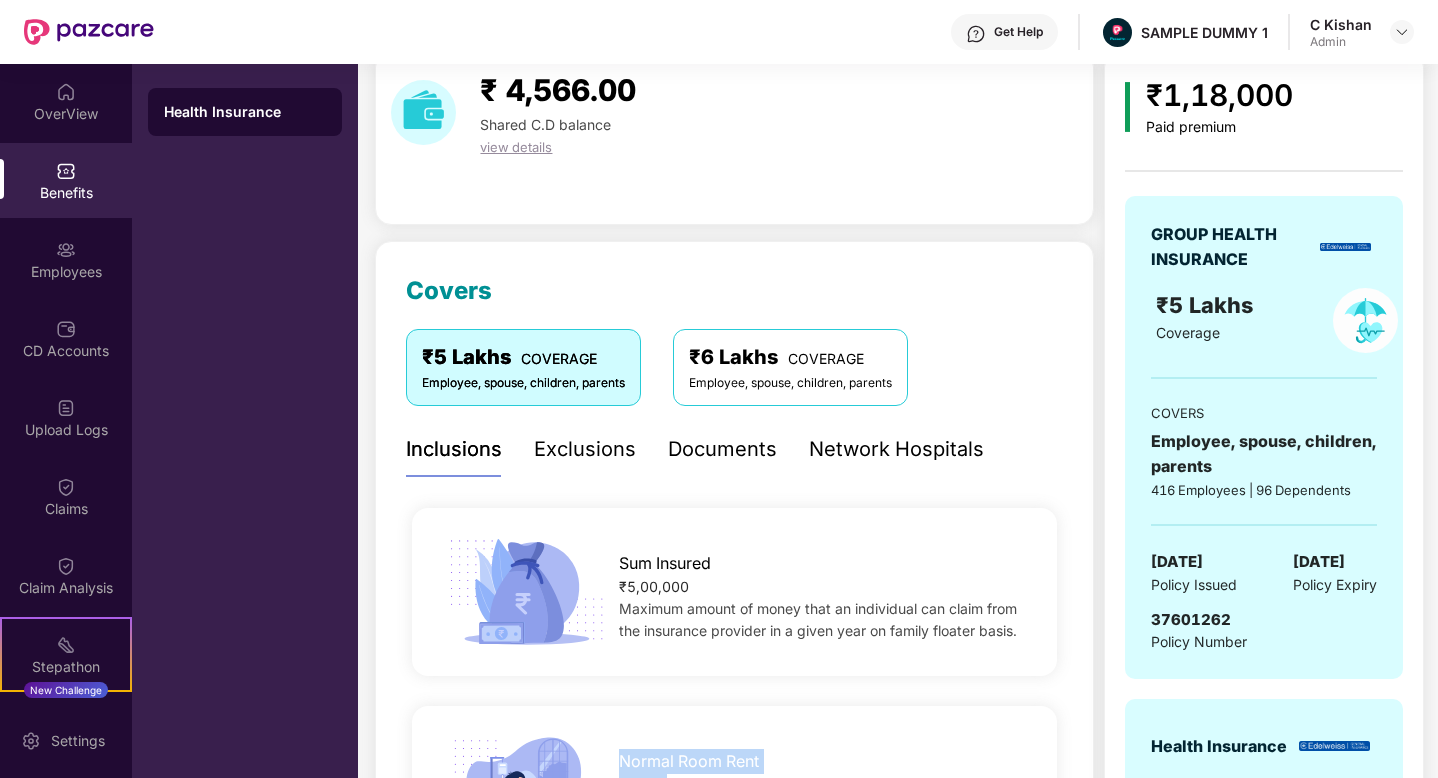 click on "Exclusions" at bounding box center (585, 449) 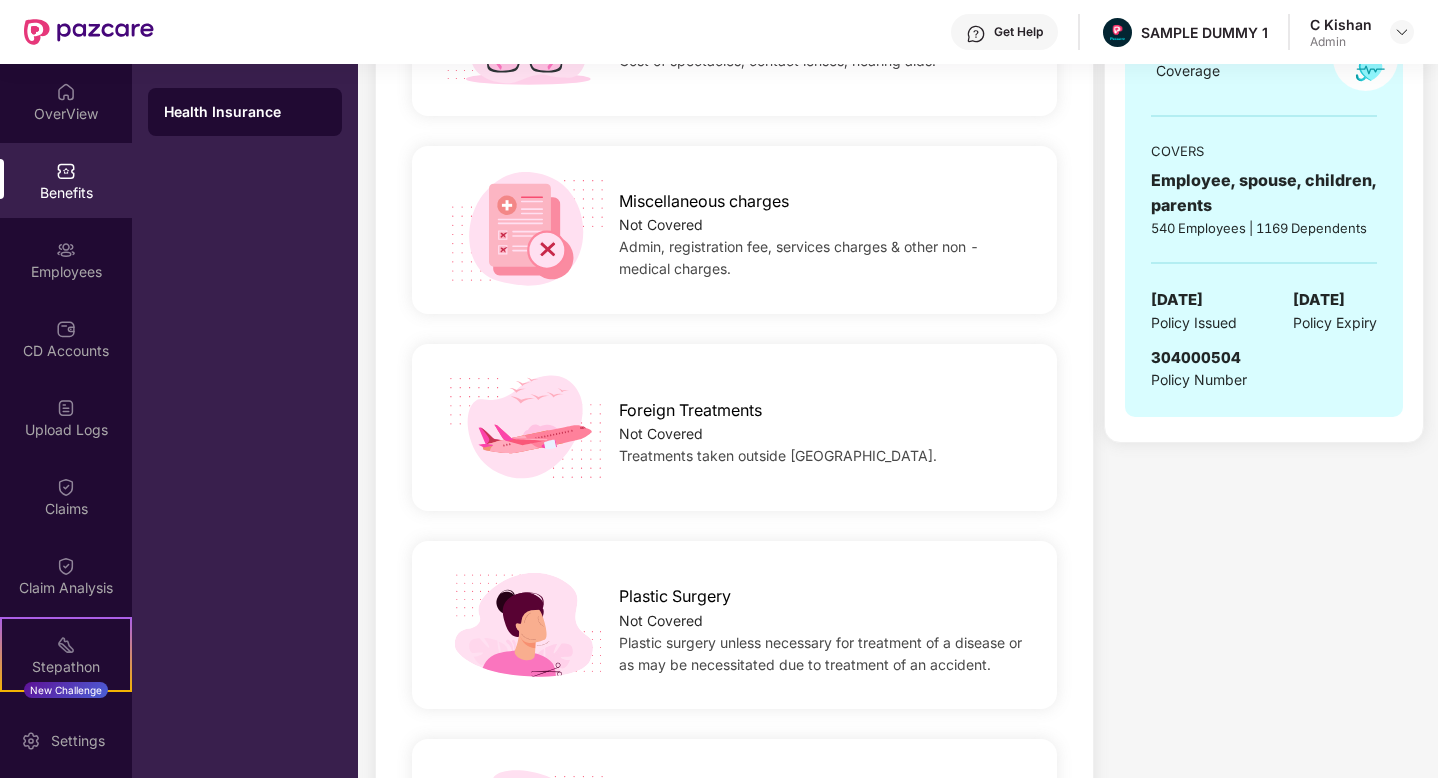 scroll, scrollTop: 845, scrollLeft: 0, axis: vertical 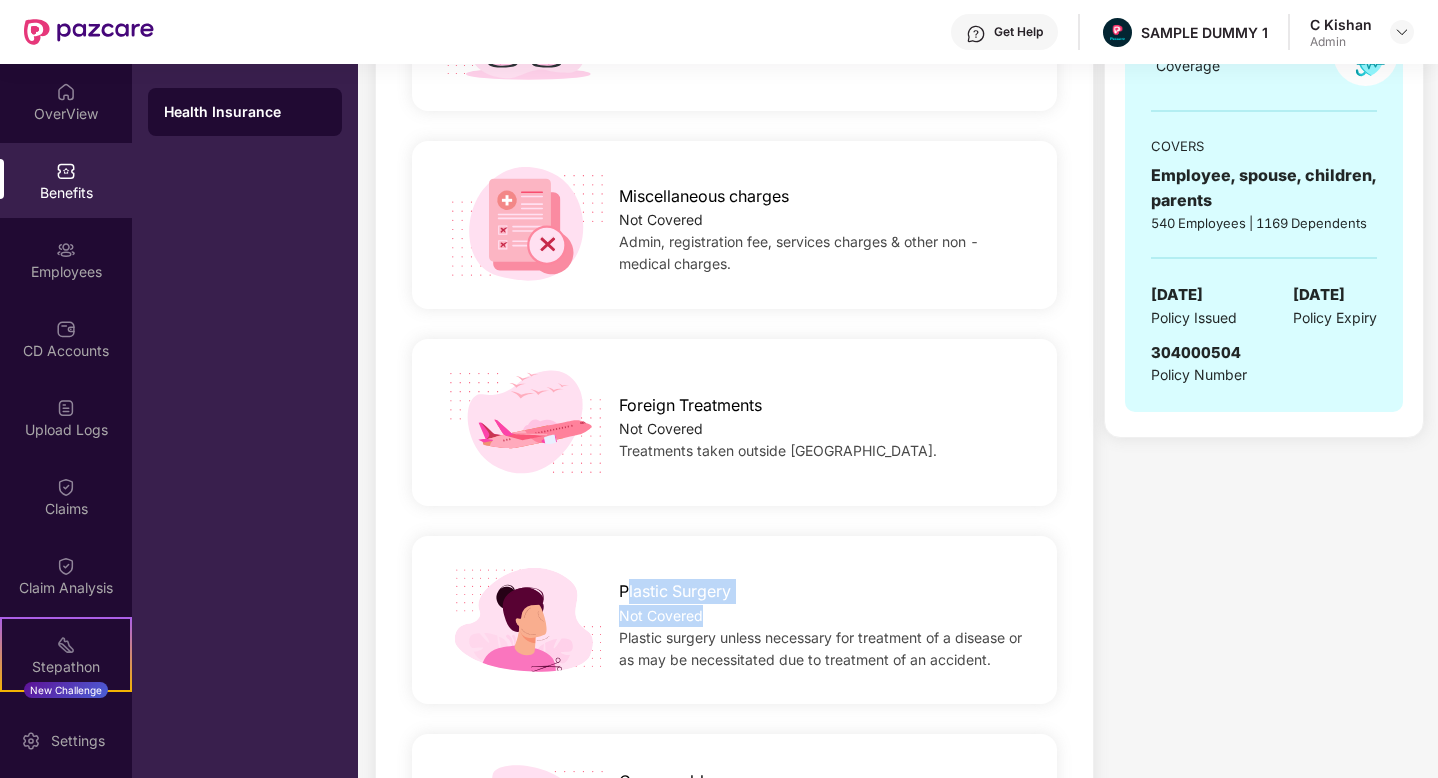 drag, startPoint x: 728, startPoint y: 610, endPoint x: 629, endPoint y: 581, distance: 103.16007 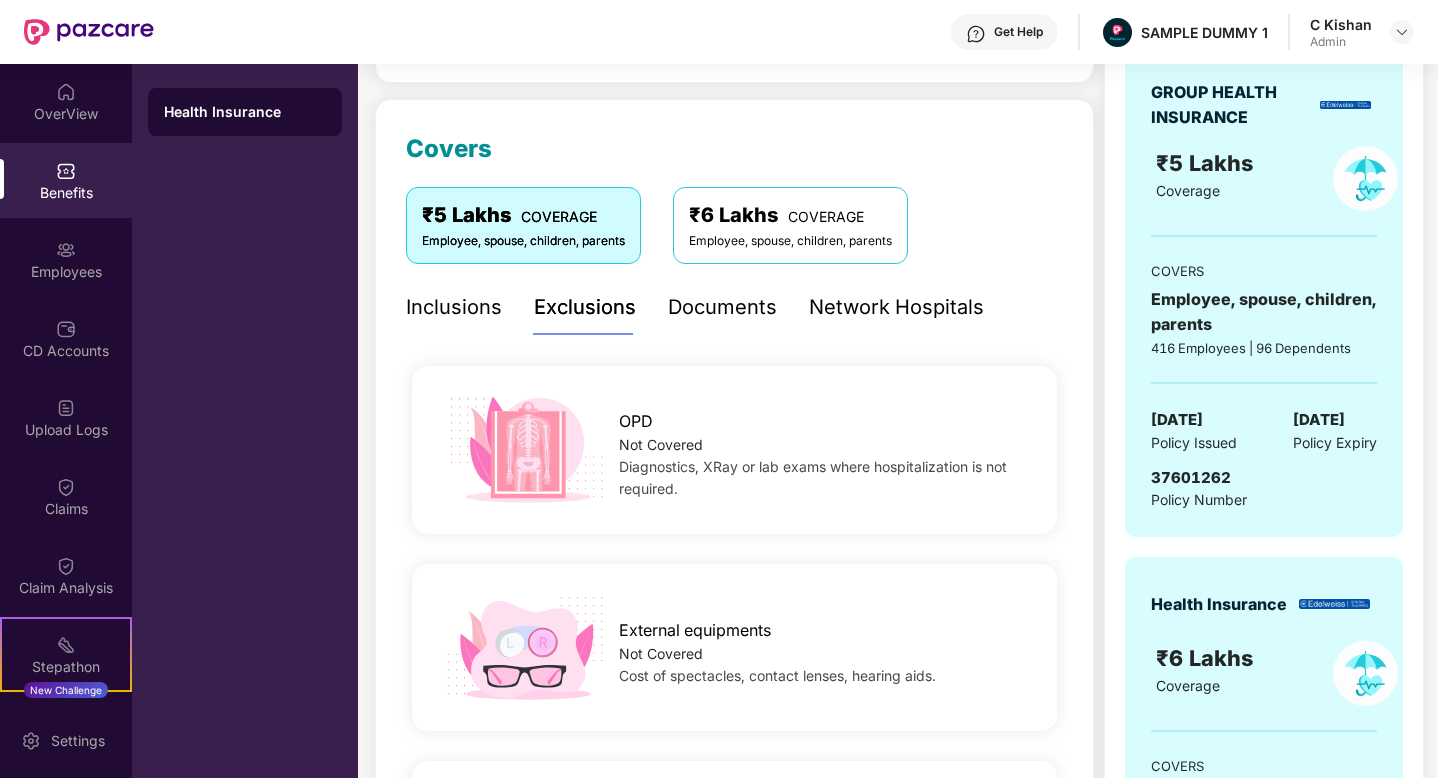 scroll, scrollTop: 237, scrollLeft: 0, axis: vertical 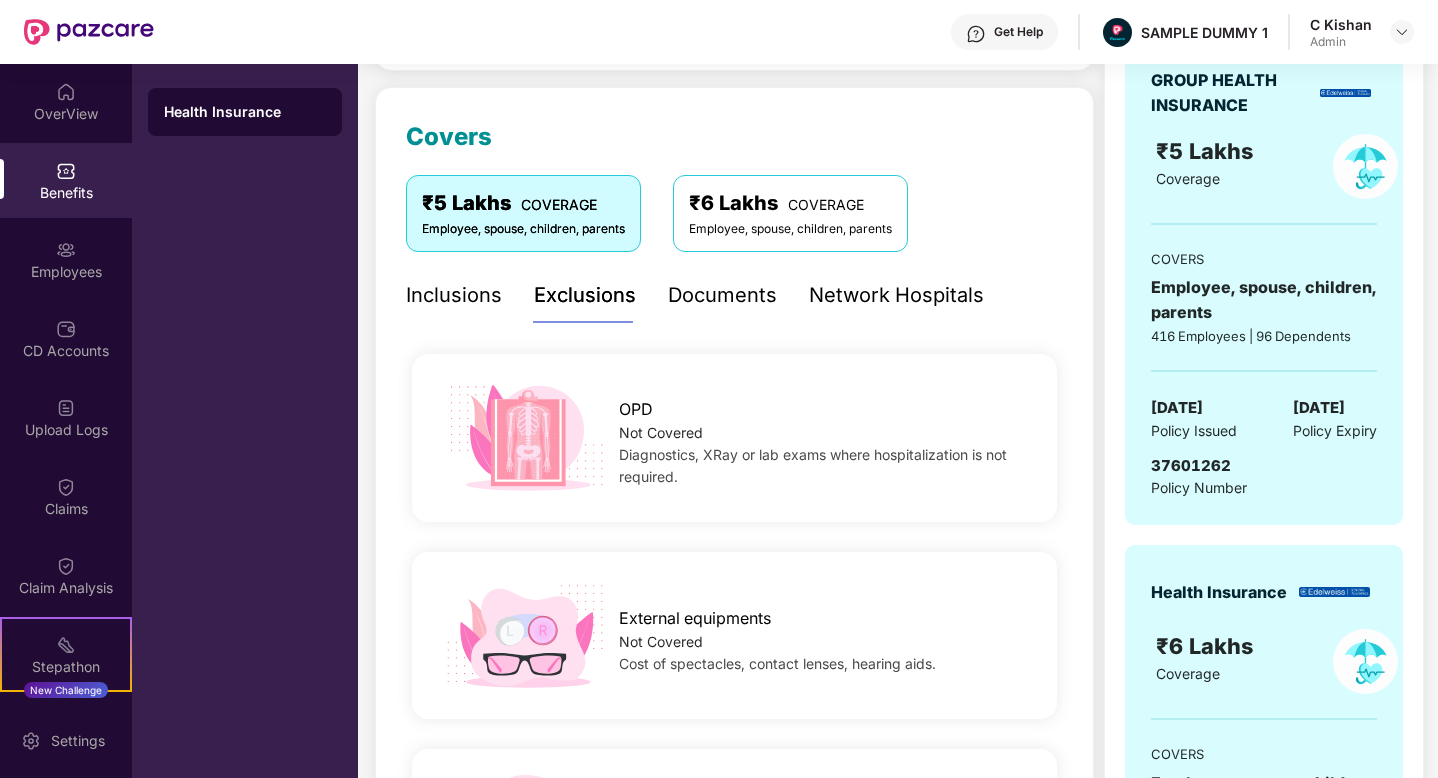 click on "Documents" at bounding box center (722, 295) 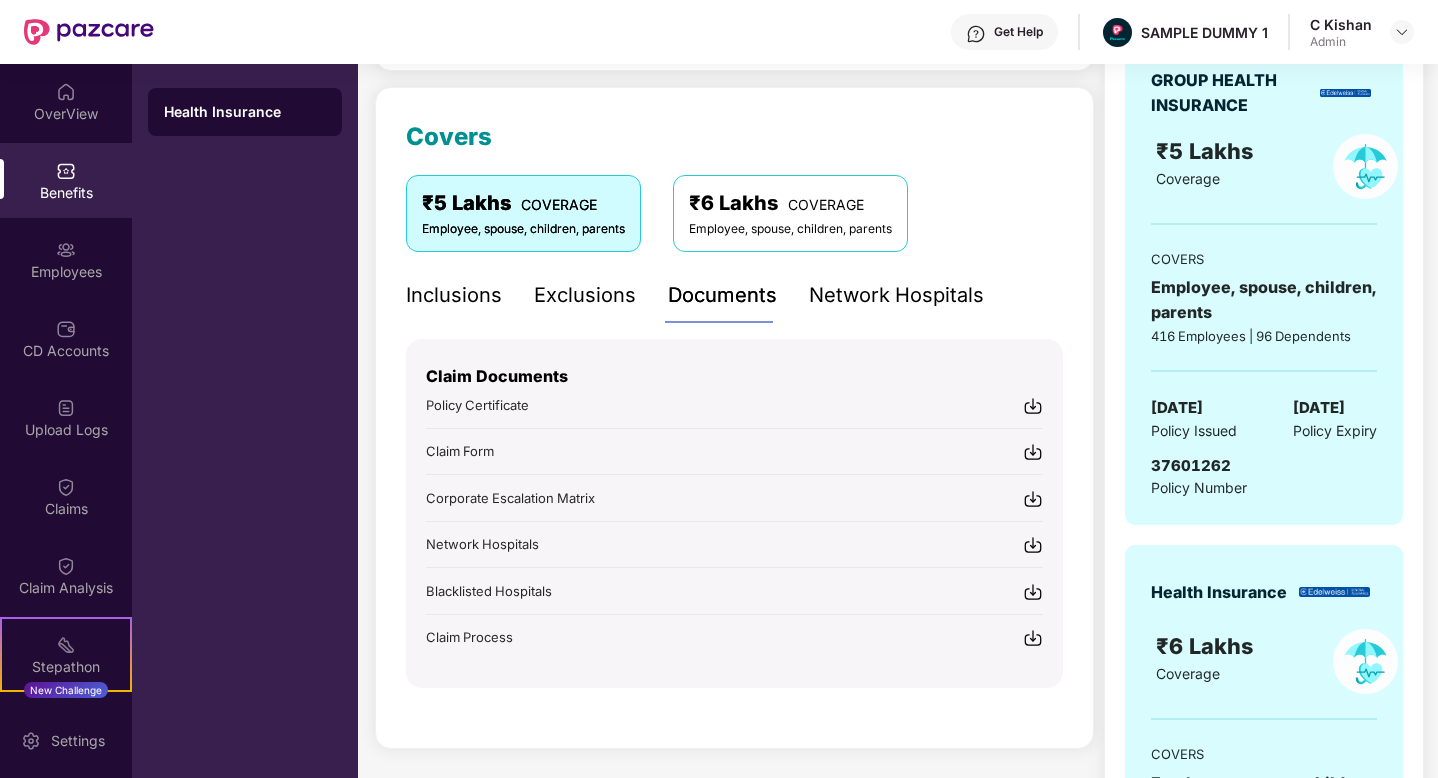 click on "Network Hospitals" at bounding box center (896, 295) 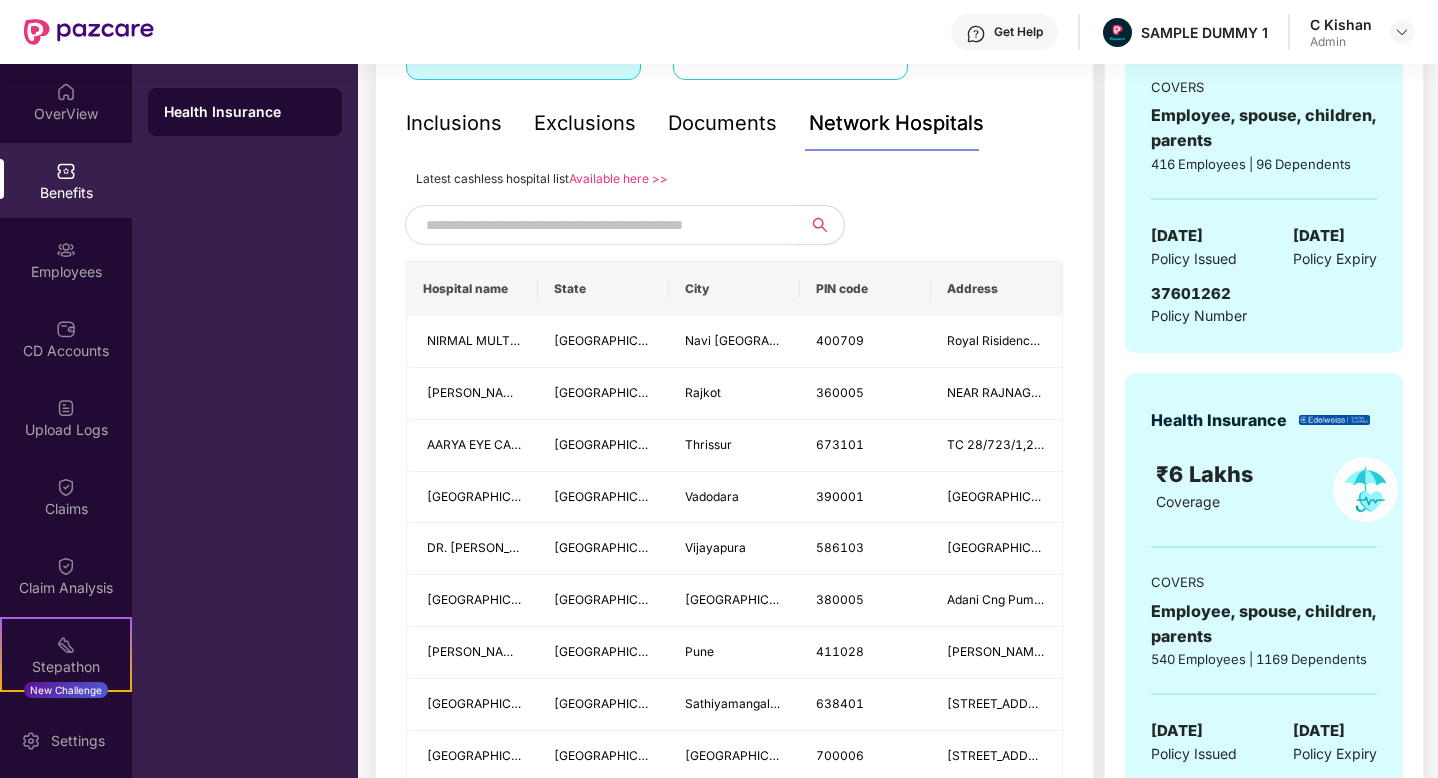 scroll, scrollTop: 405, scrollLeft: 0, axis: vertical 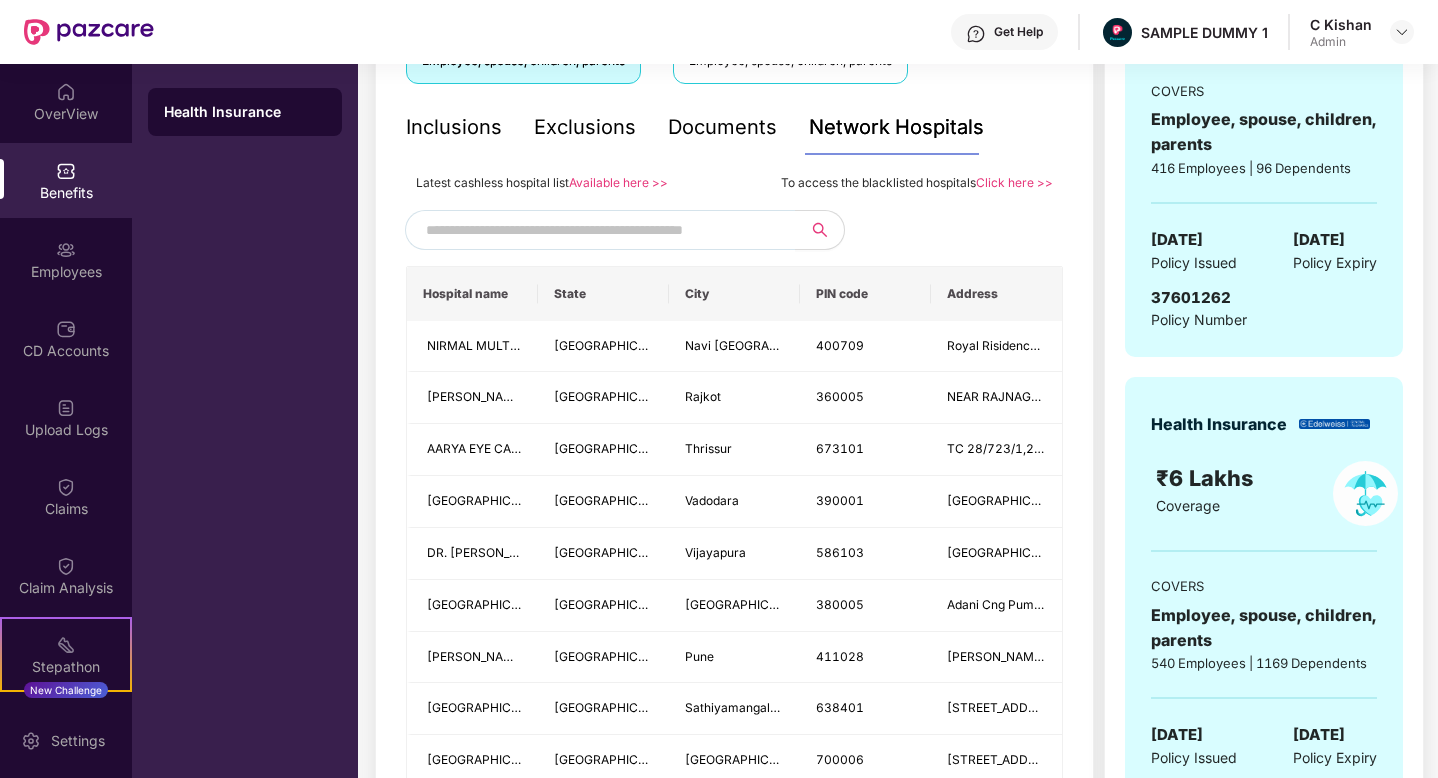 click at bounding box center [597, 230] 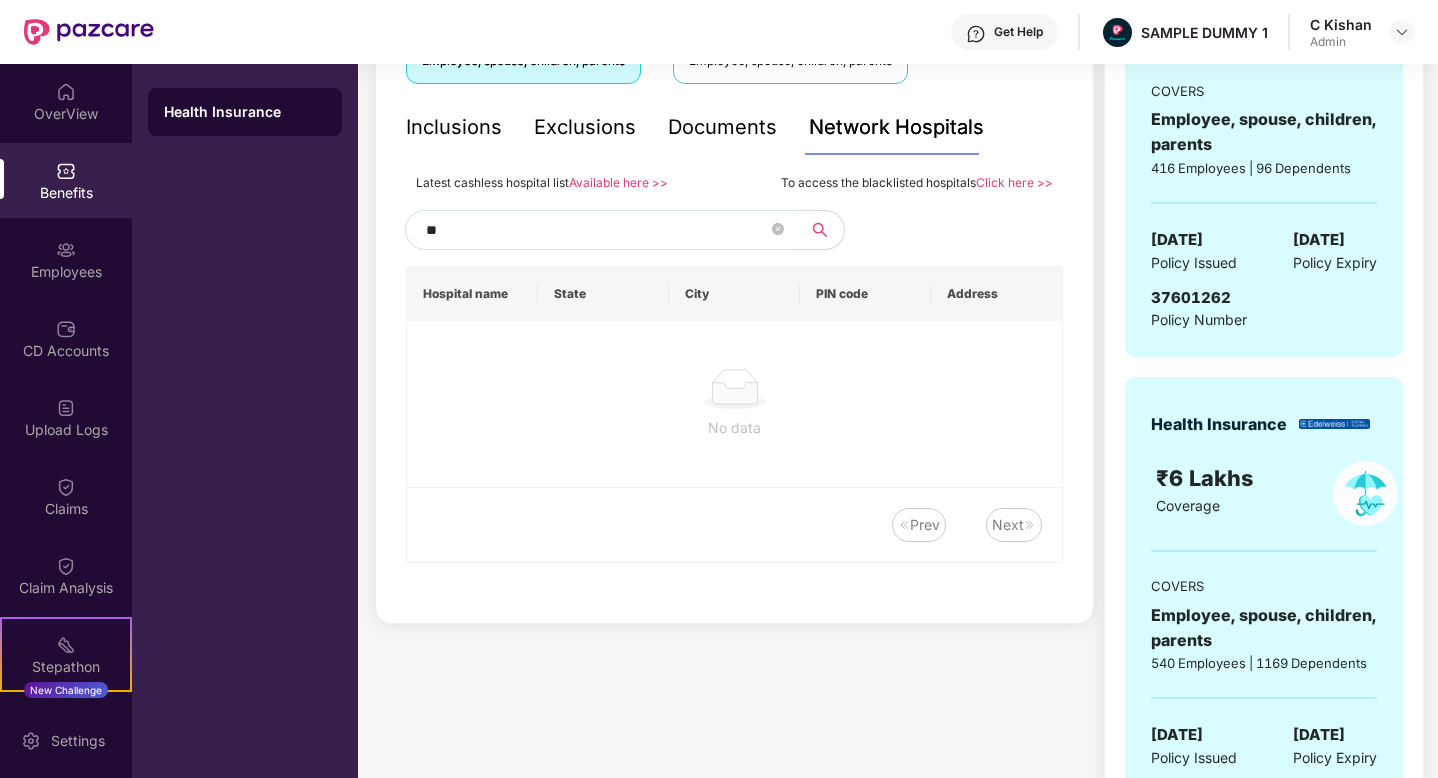 type on "*" 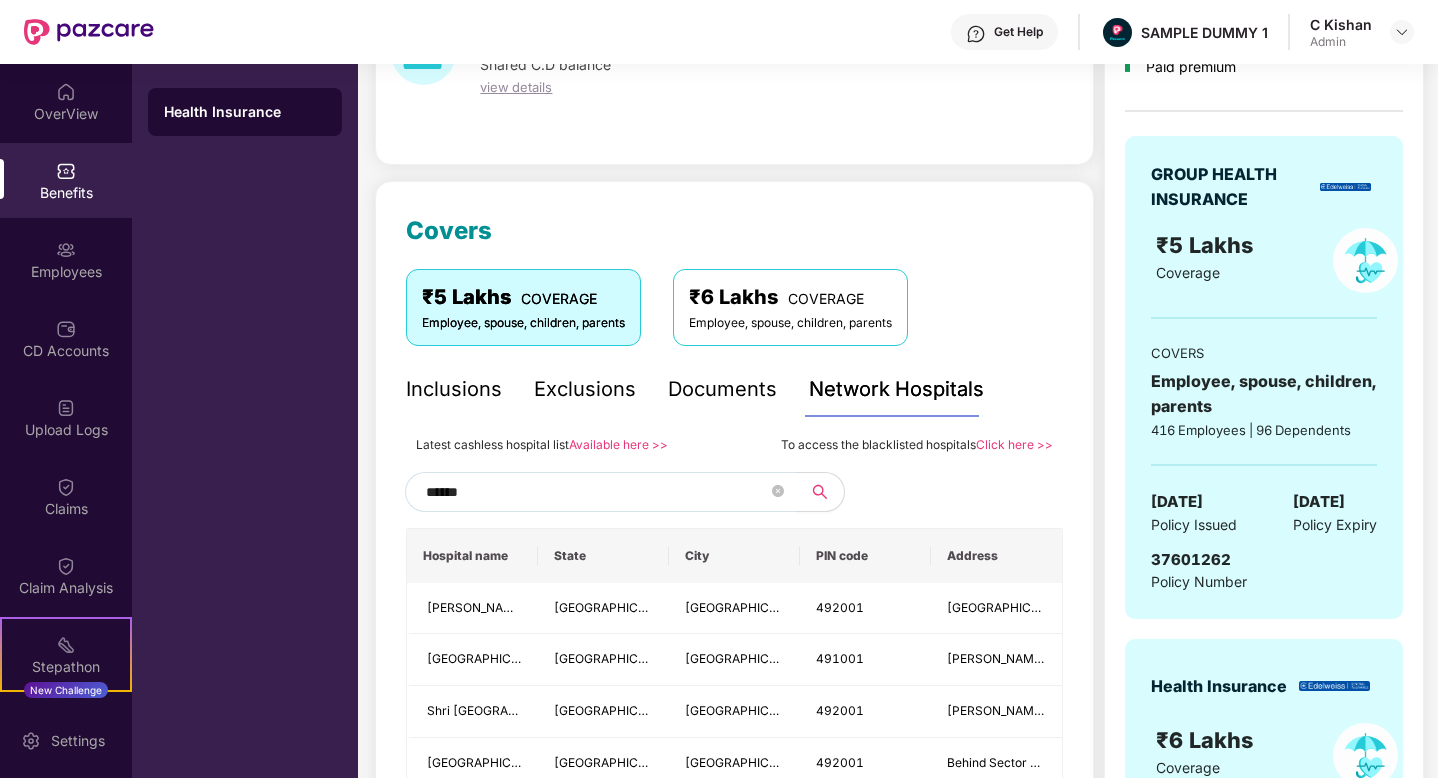 scroll, scrollTop: 168, scrollLeft: 0, axis: vertical 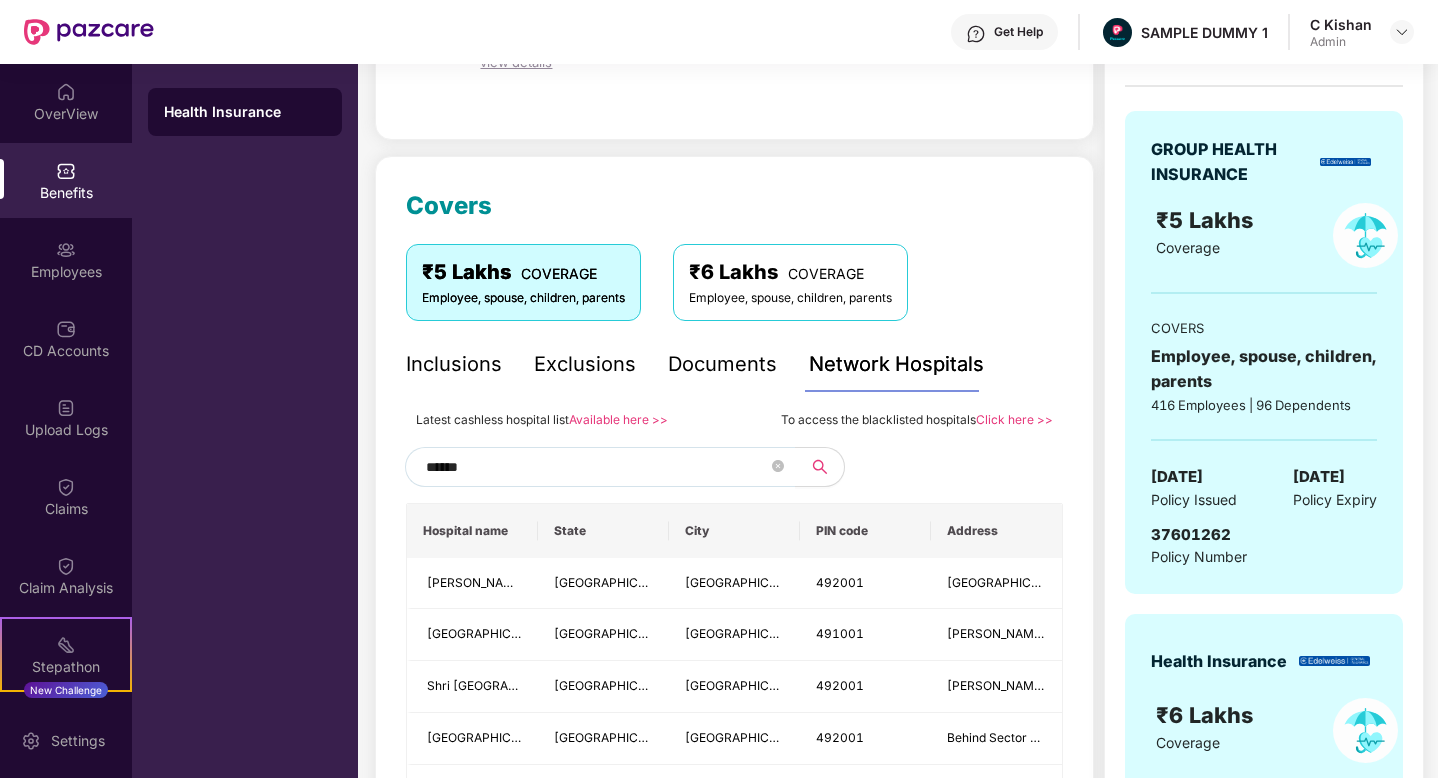 click on "******" at bounding box center [597, 467] 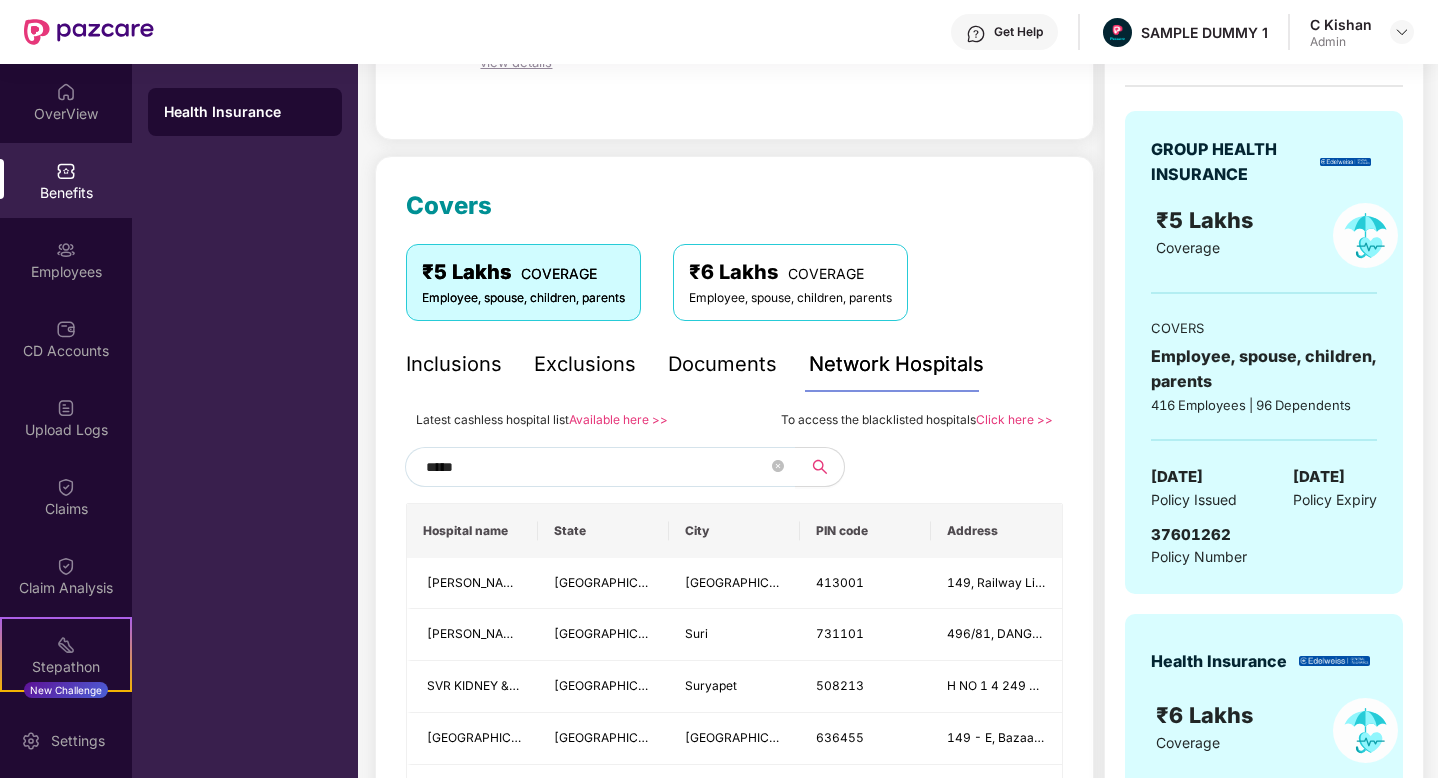 type on "******" 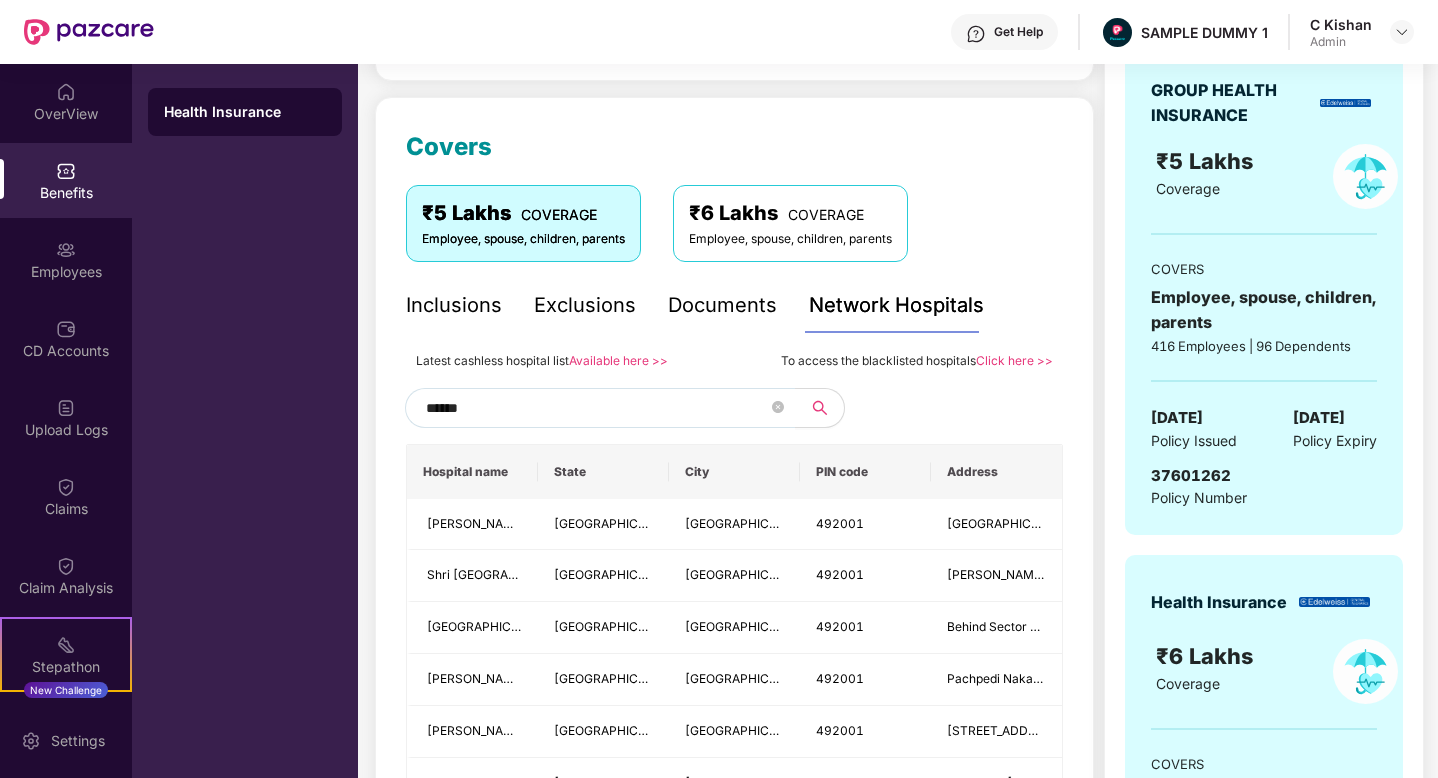 scroll, scrollTop: 226, scrollLeft: 0, axis: vertical 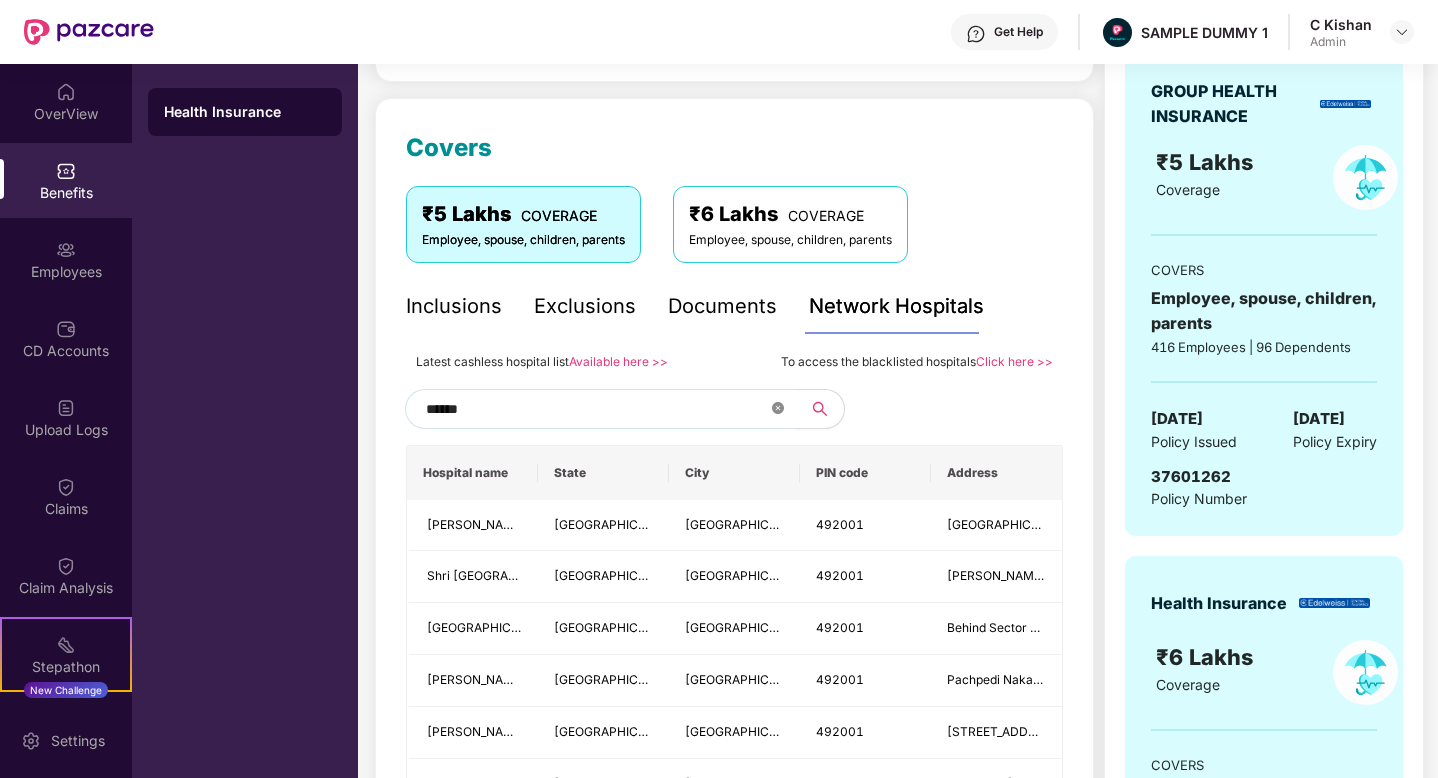 click 